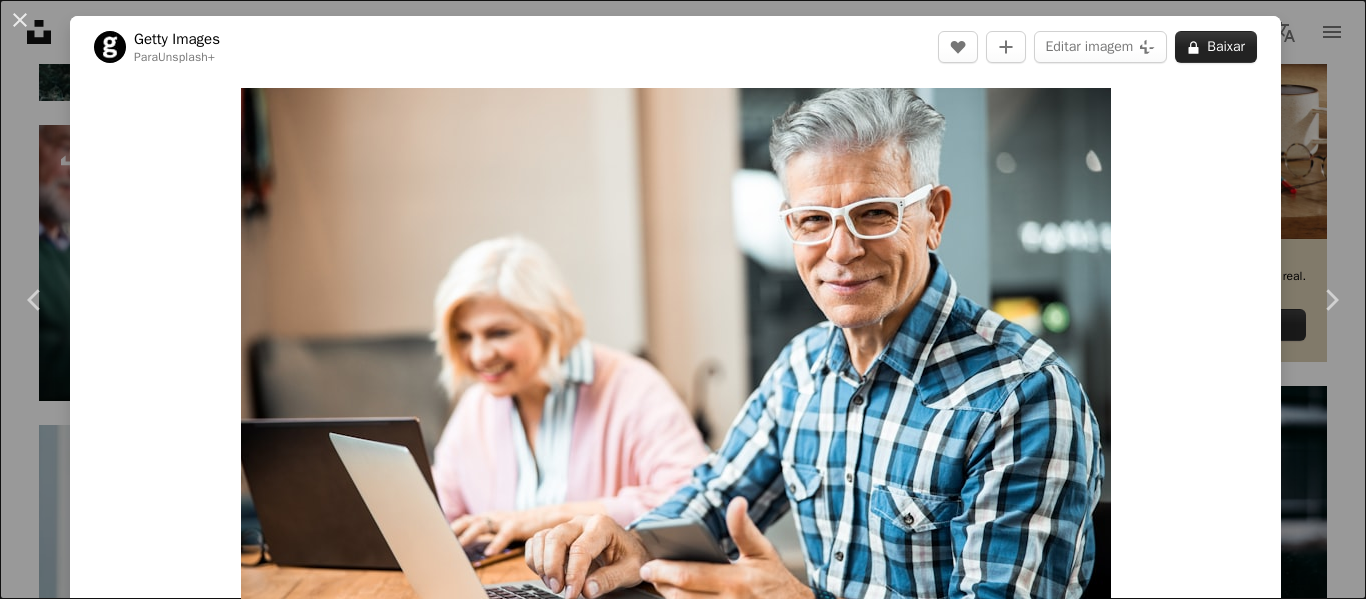 scroll, scrollTop: 500, scrollLeft: 0, axis: vertical 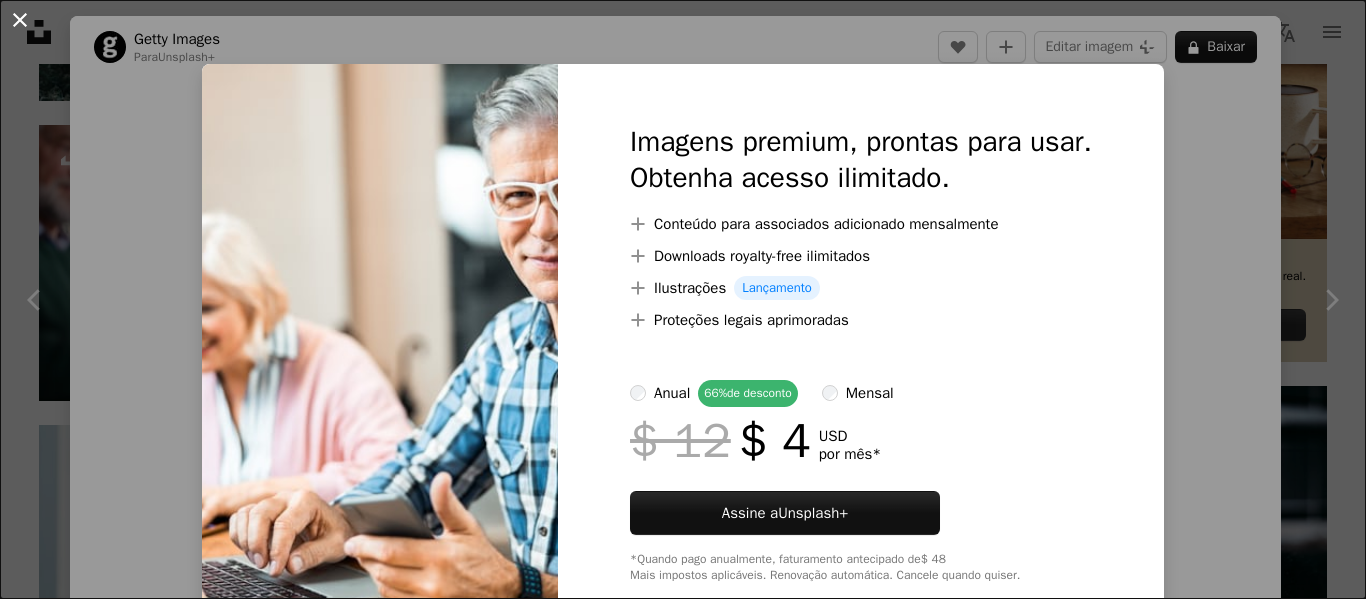 click on "An X shape" at bounding box center (20, 20) 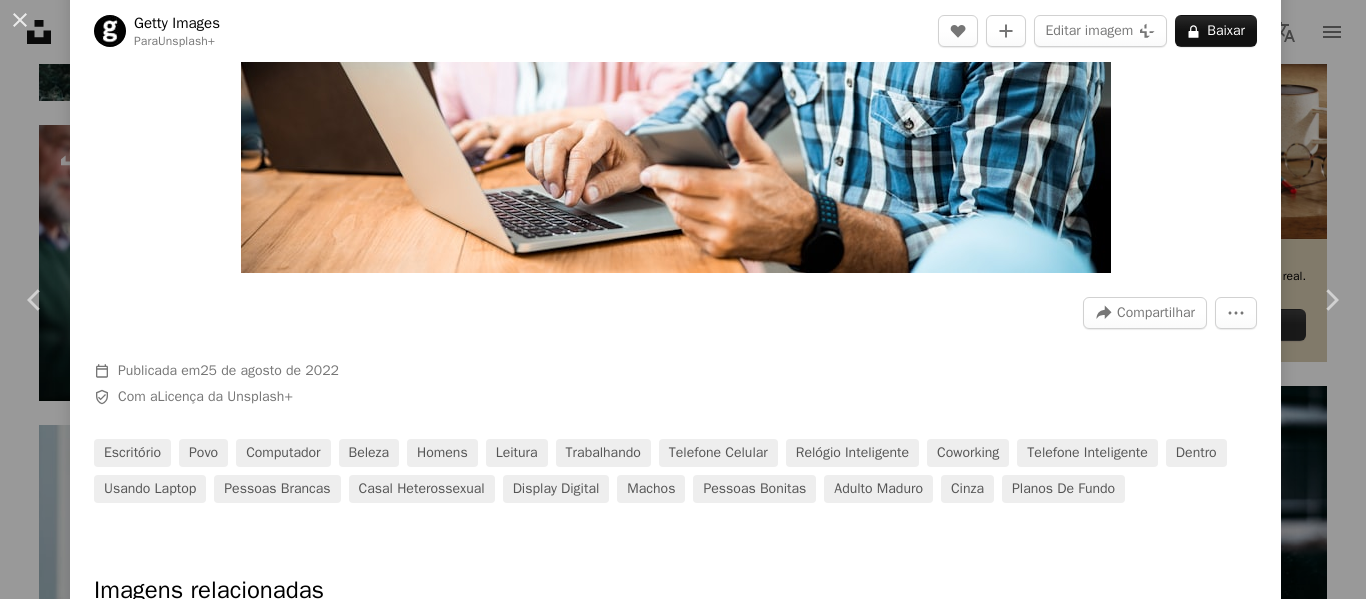 scroll, scrollTop: 400, scrollLeft: 0, axis: vertical 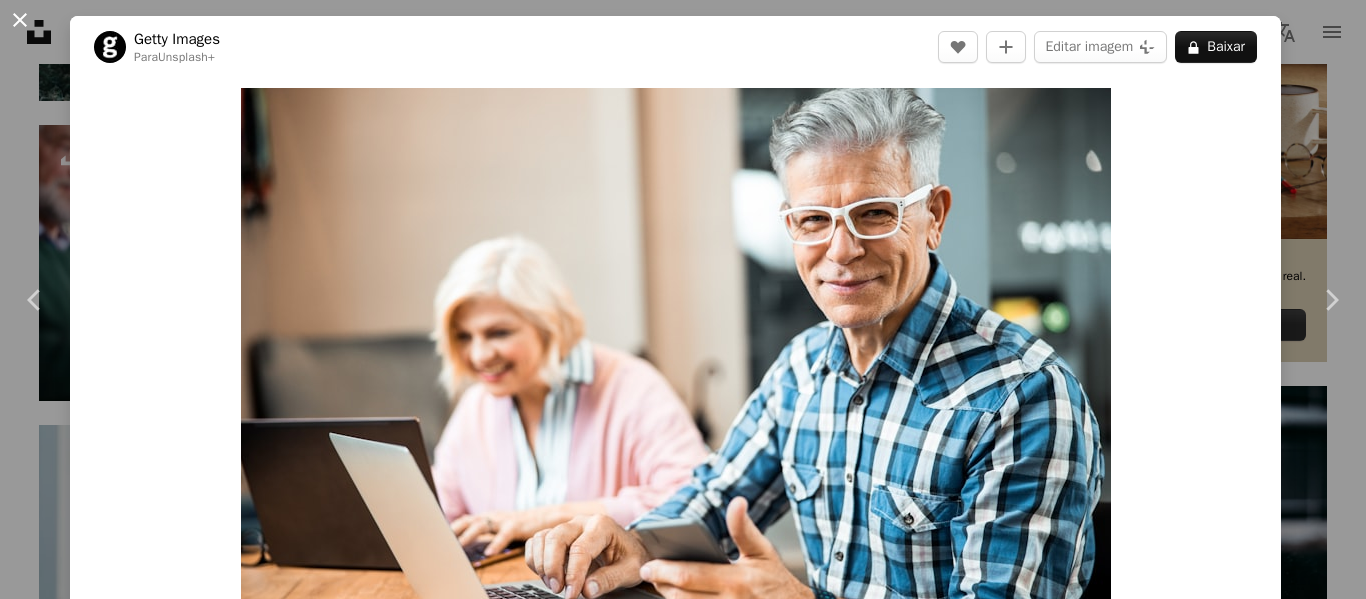 click on "An X shape" at bounding box center [20, 20] 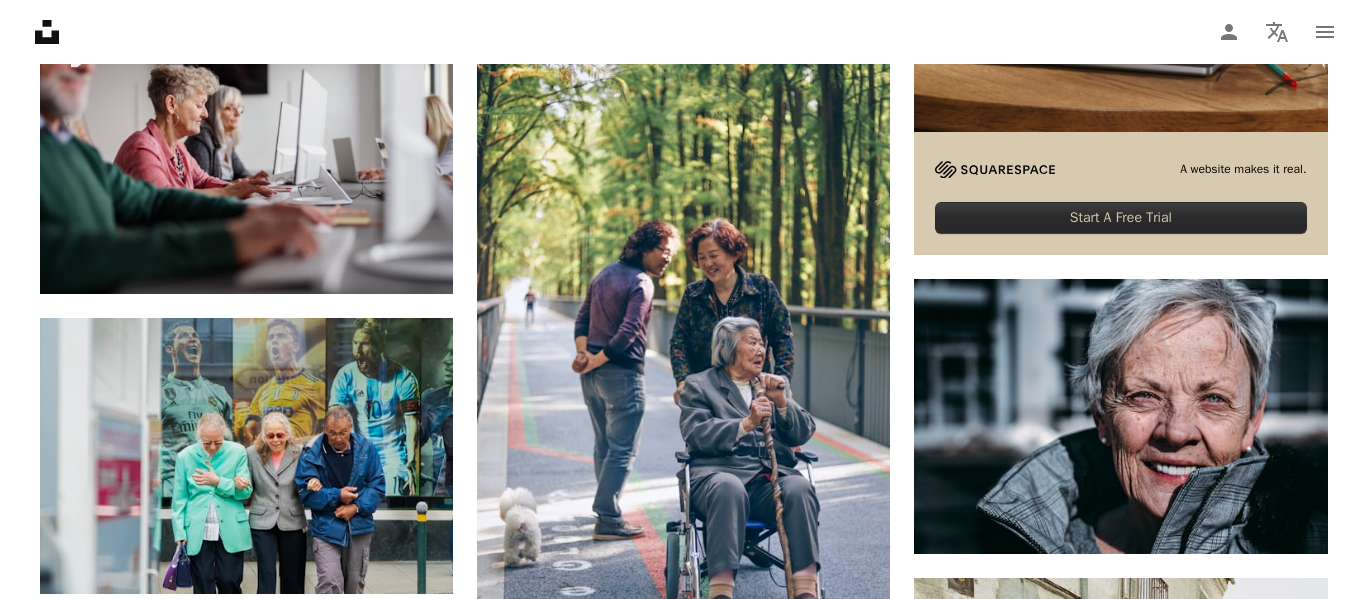 scroll, scrollTop: 200, scrollLeft: 0, axis: vertical 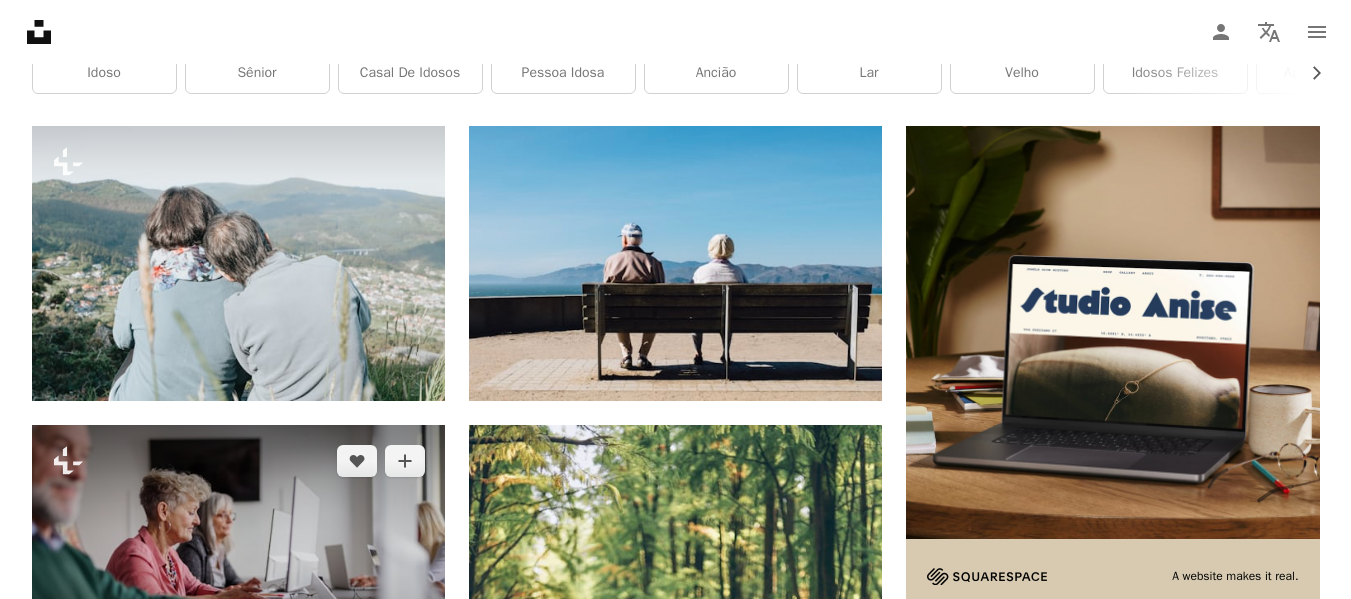 click at bounding box center [238, 562] 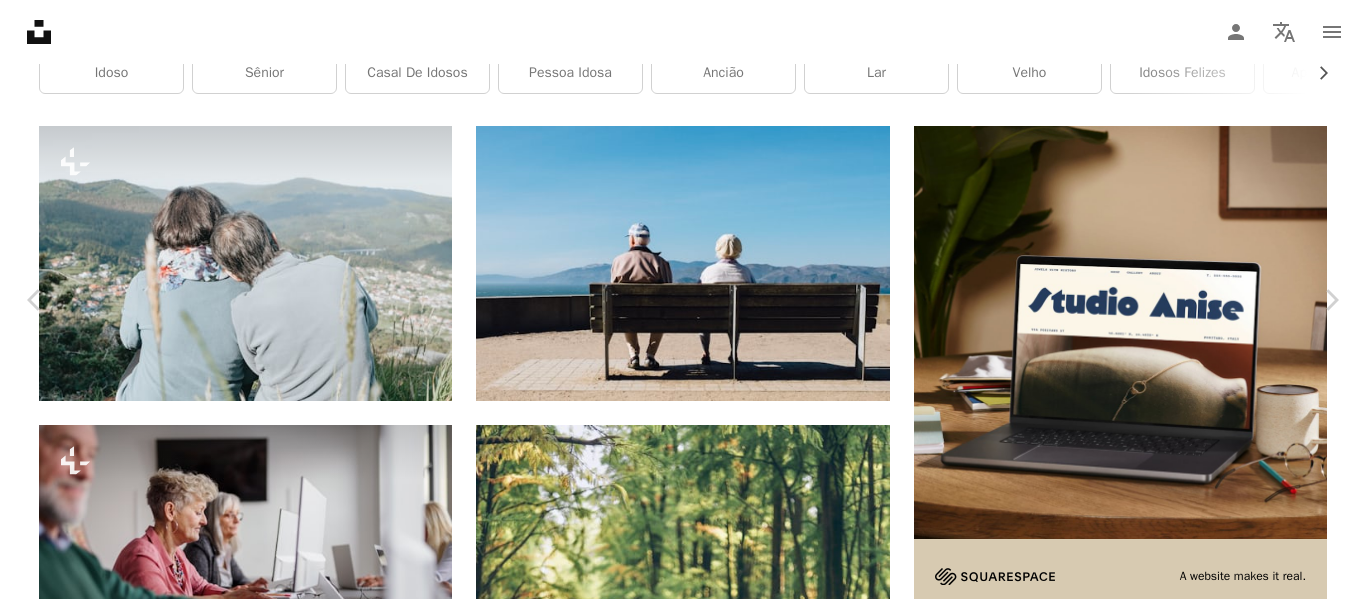 scroll, scrollTop: 2000, scrollLeft: 0, axis: vertical 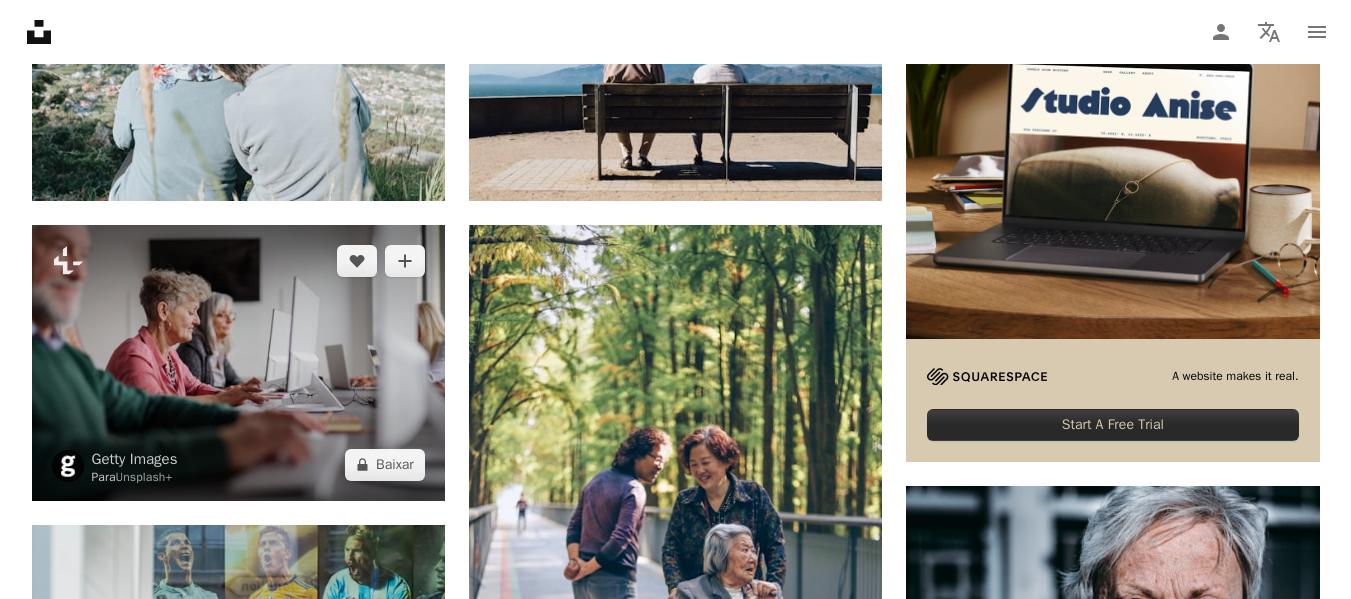click at bounding box center [238, 362] 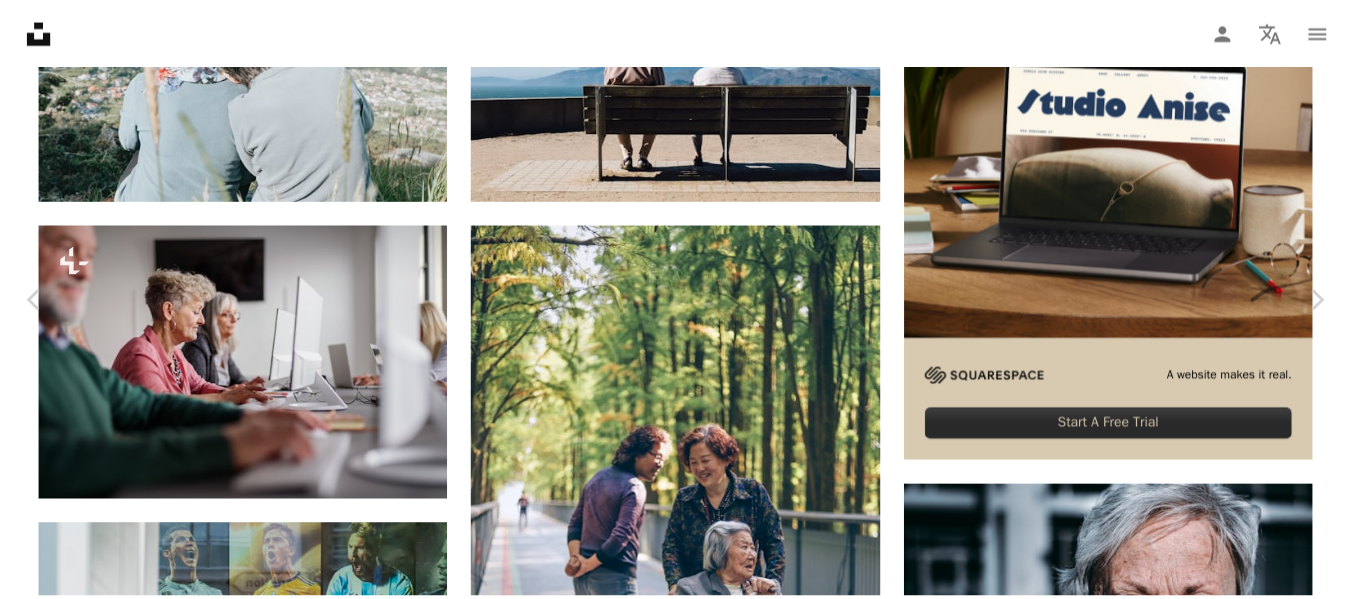 scroll, scrollTop: 0, scrollLeft: 0, axis: both 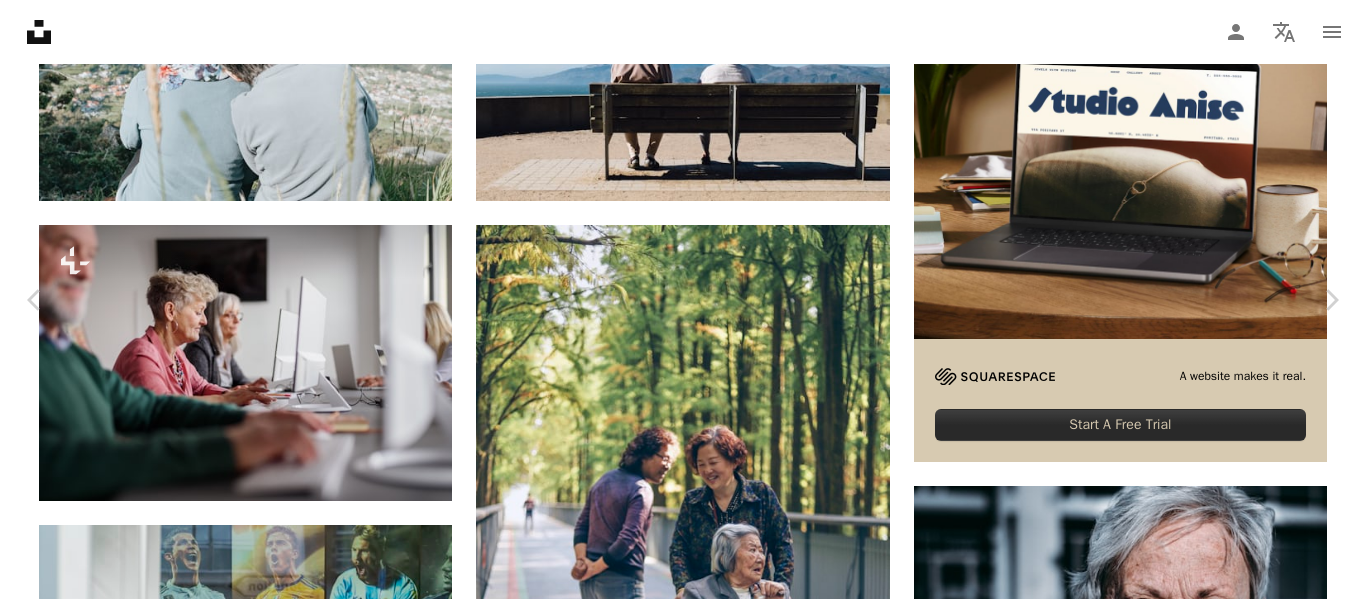 click on "An X shape" at bounding box center [20, 20] 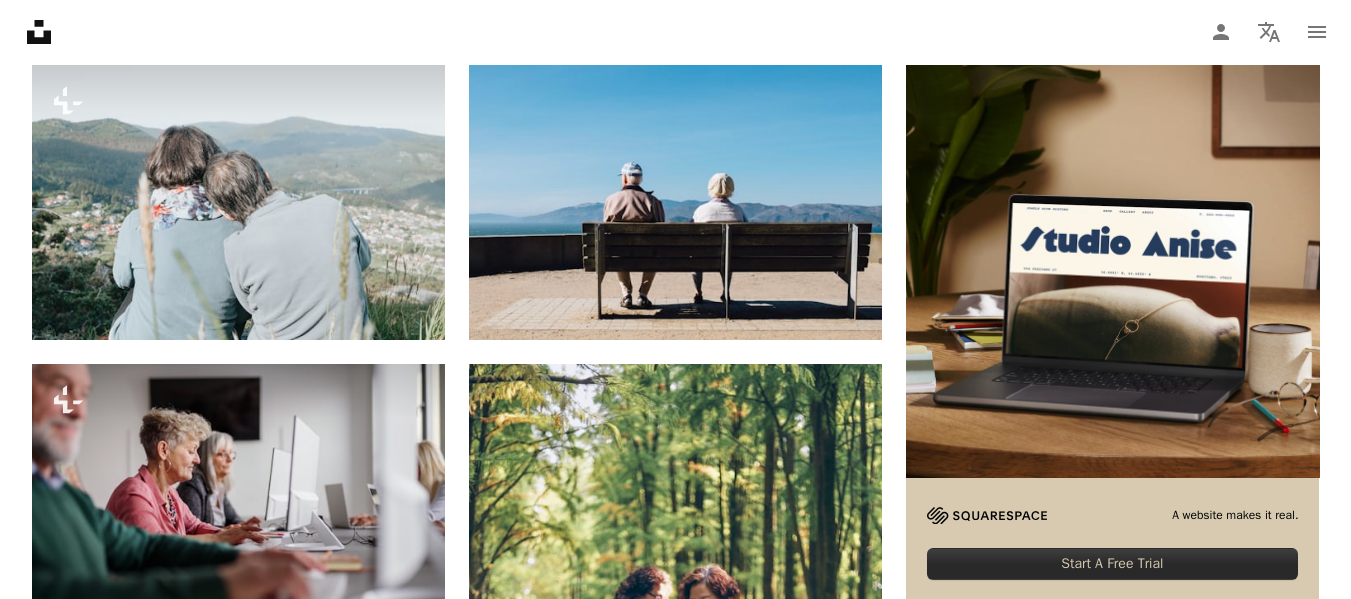 scroll, scrollTop: 0, scrollLeft: 0, axis: both 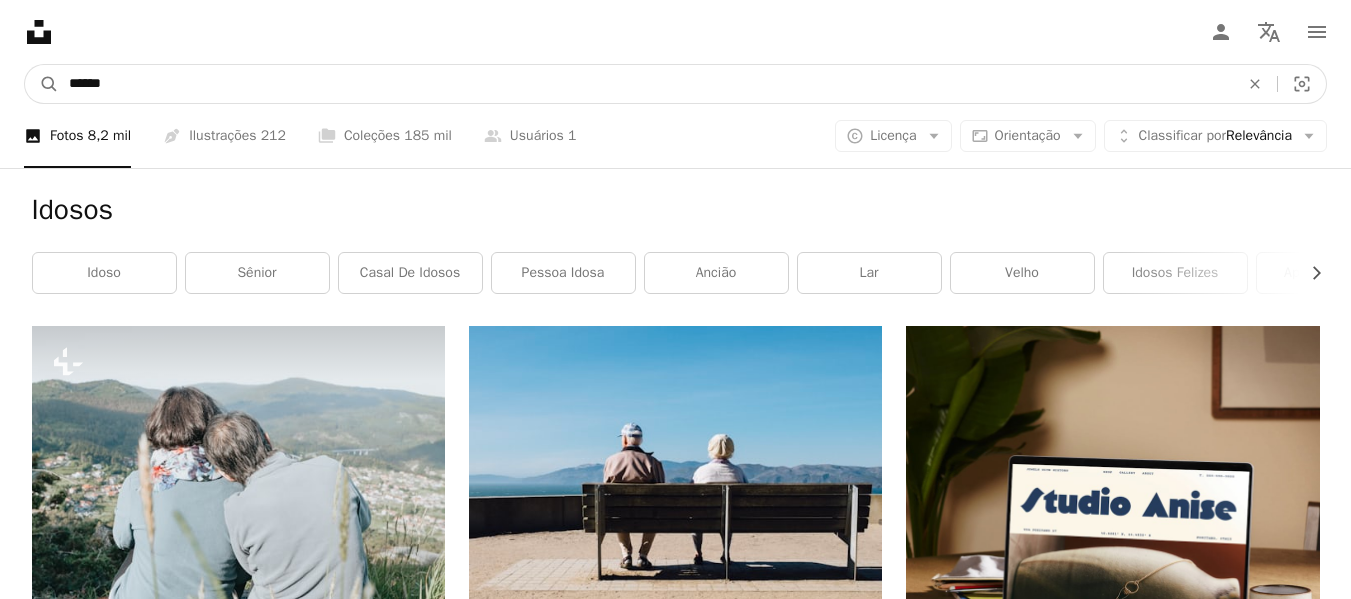 click on "******" at bounding box center (646, 84) 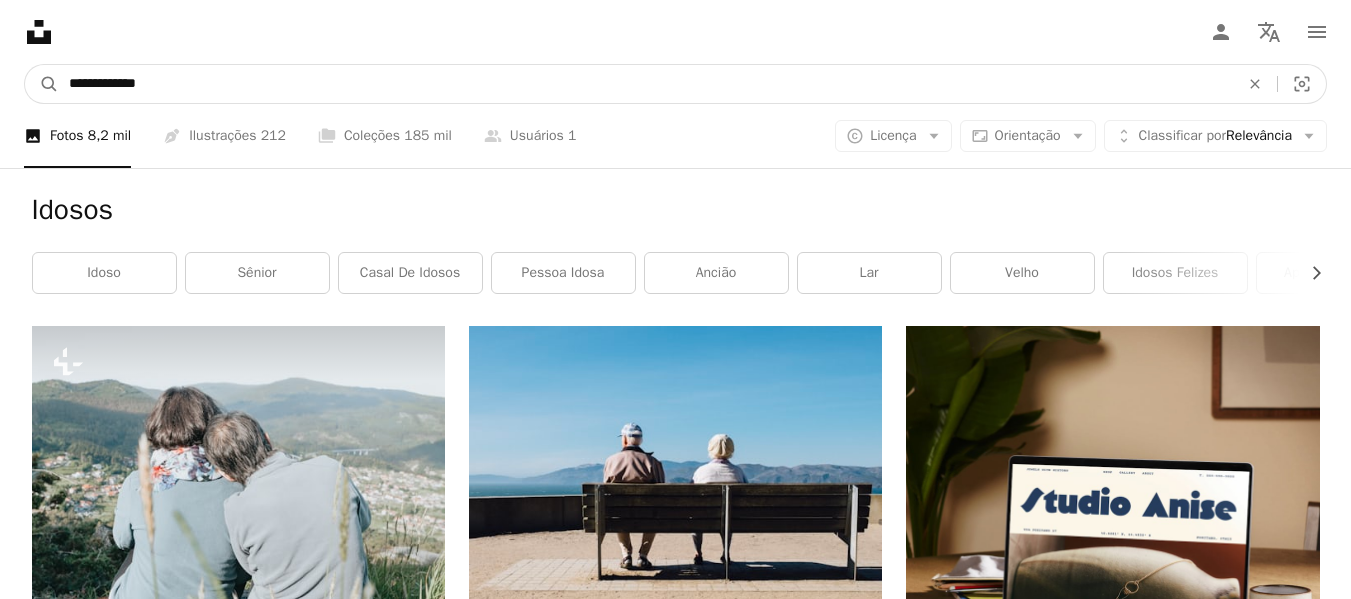 type on "**********" 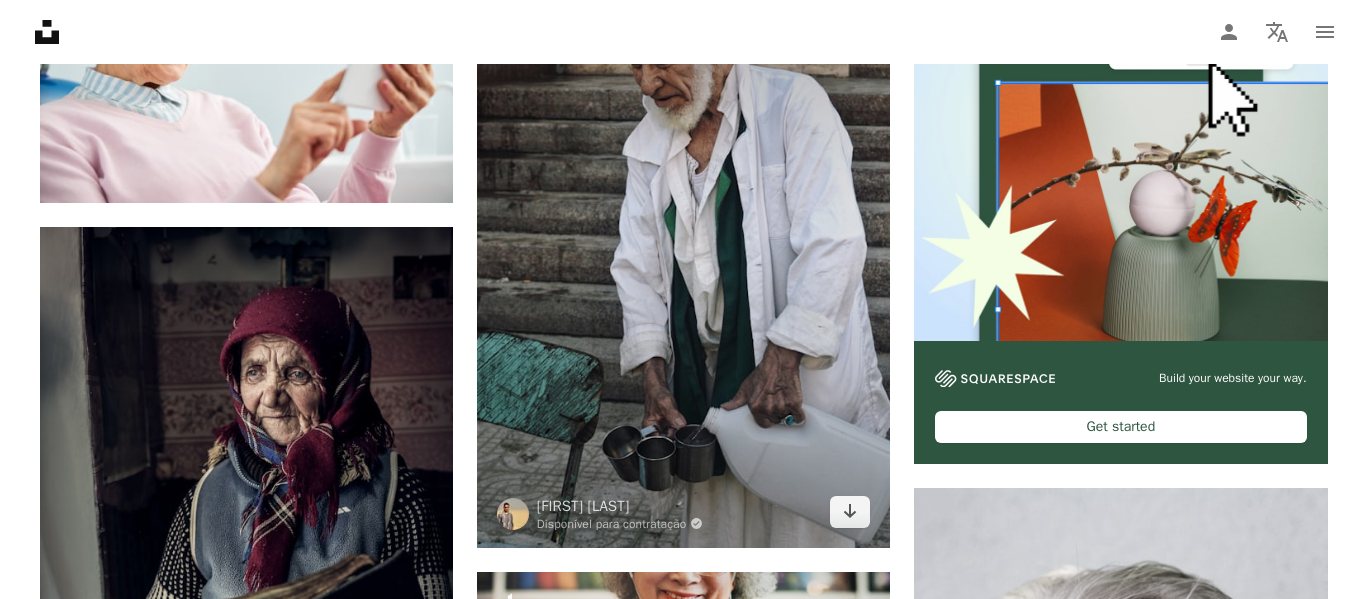 scroll, scrollTop: 400, scrollLeft: 0, axis: vertical 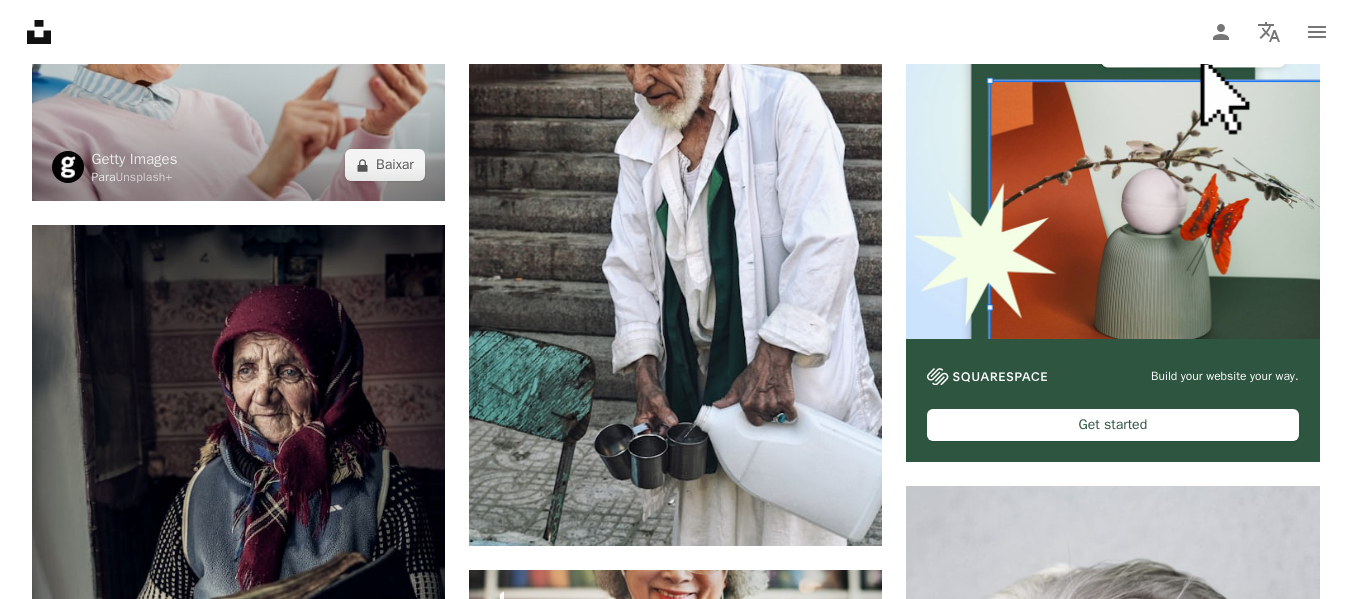 click at bounding box center [238, 63] 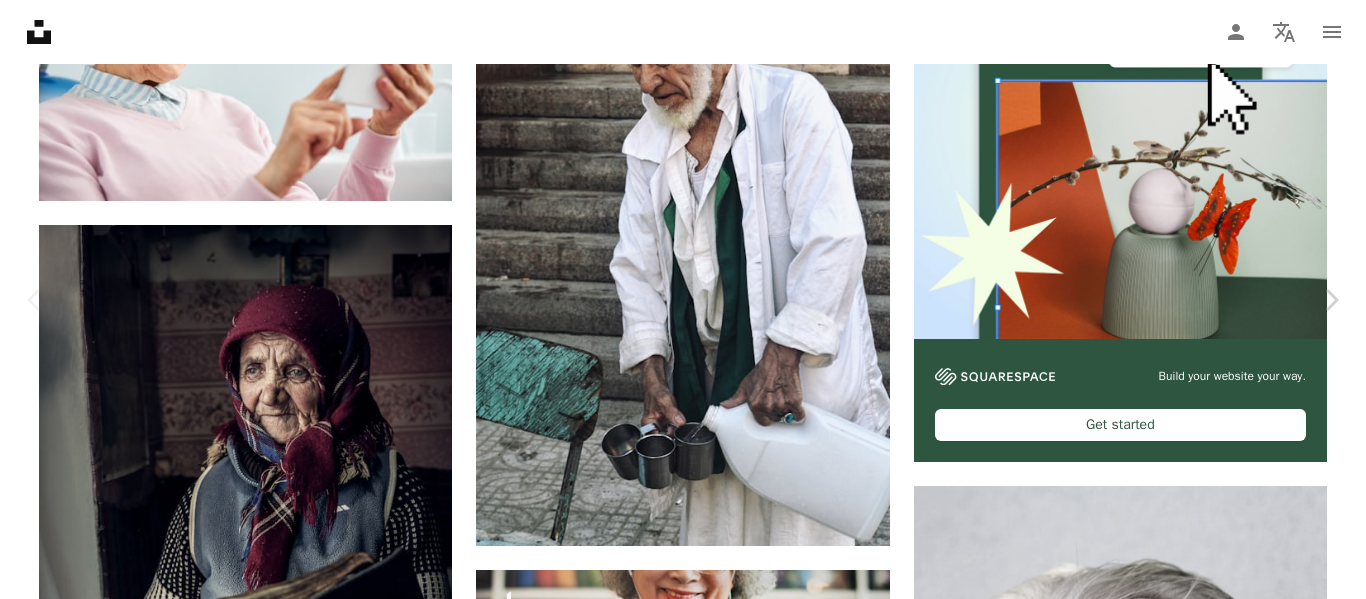 scroll, scrollTop: 2300, scrollLeft: 0, axis: vertical 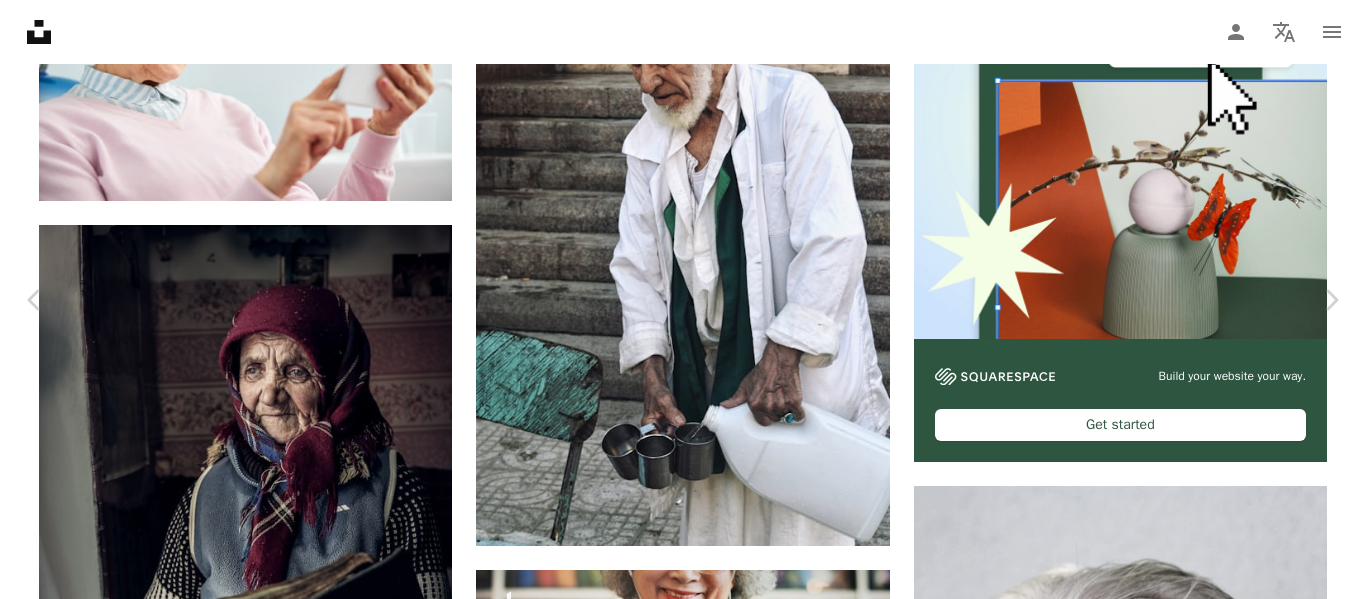 click on "An X shape" at bounding box center [20, 20] 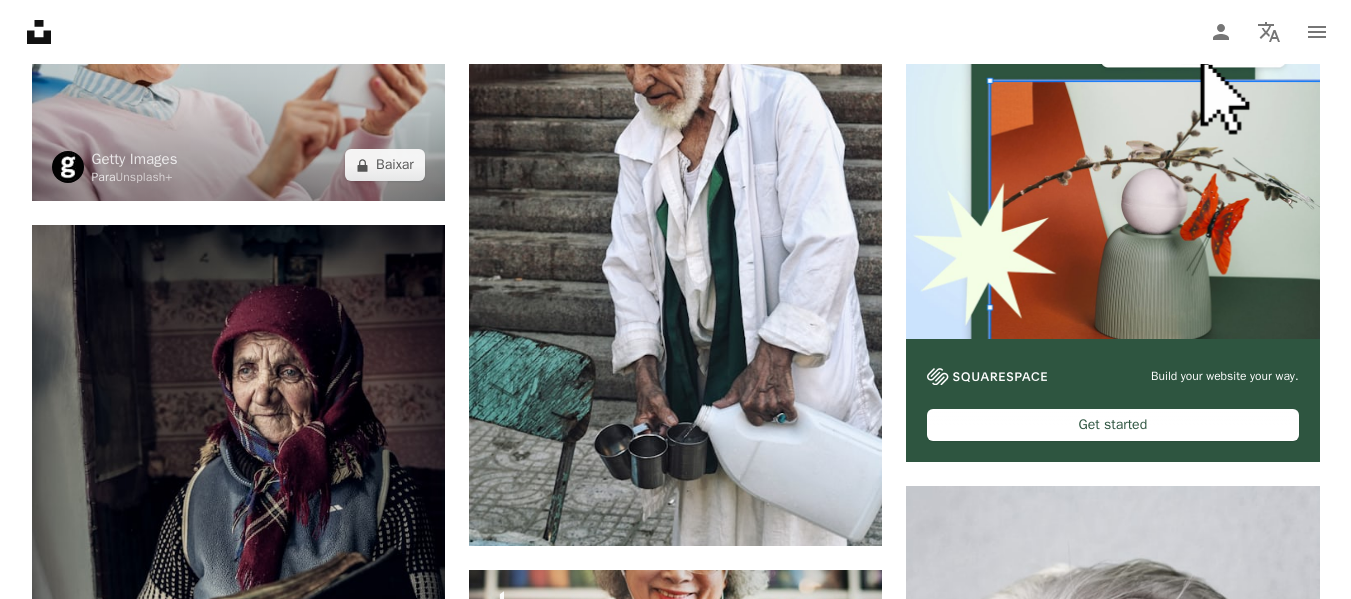 click at bounding box center (238, 63) 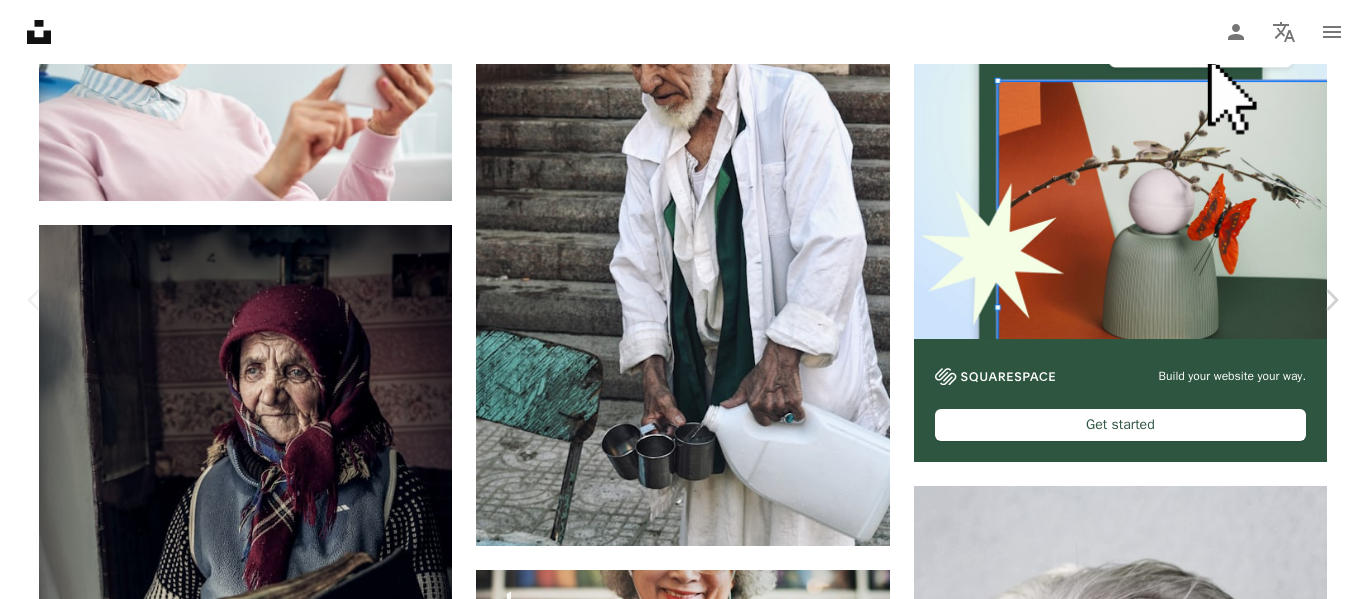 scroll, scrollTop: 5258, scrollLeft: 0, axis: vertical 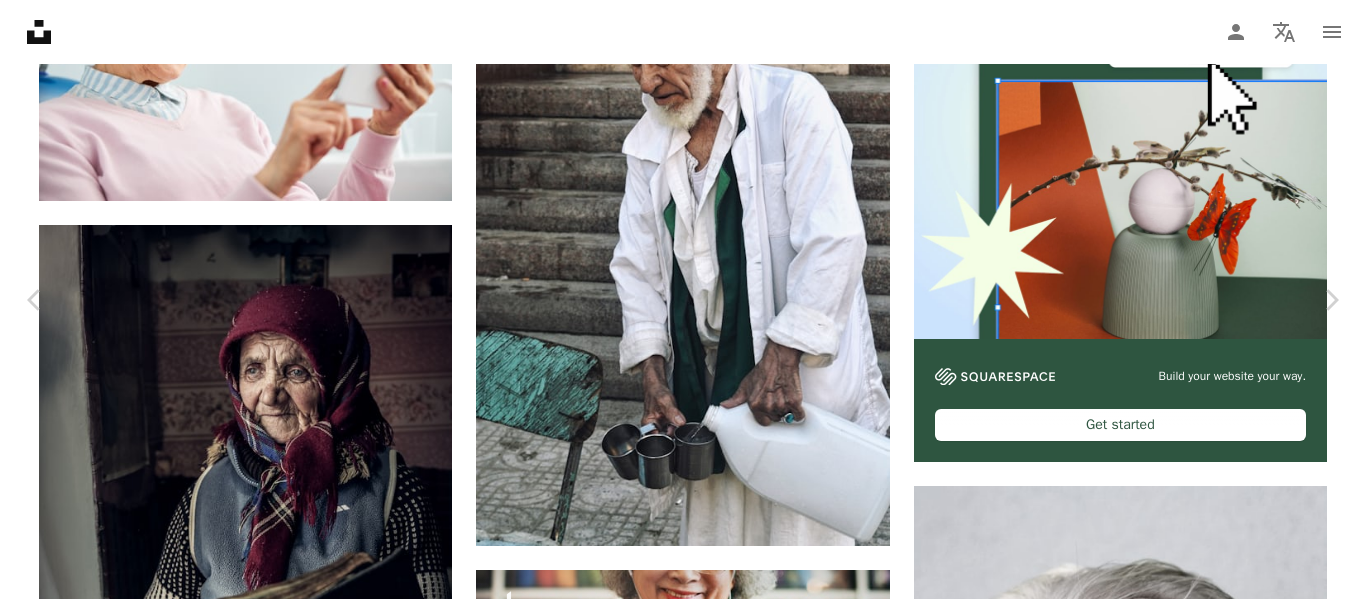 click at bounding box center [676, 7181] 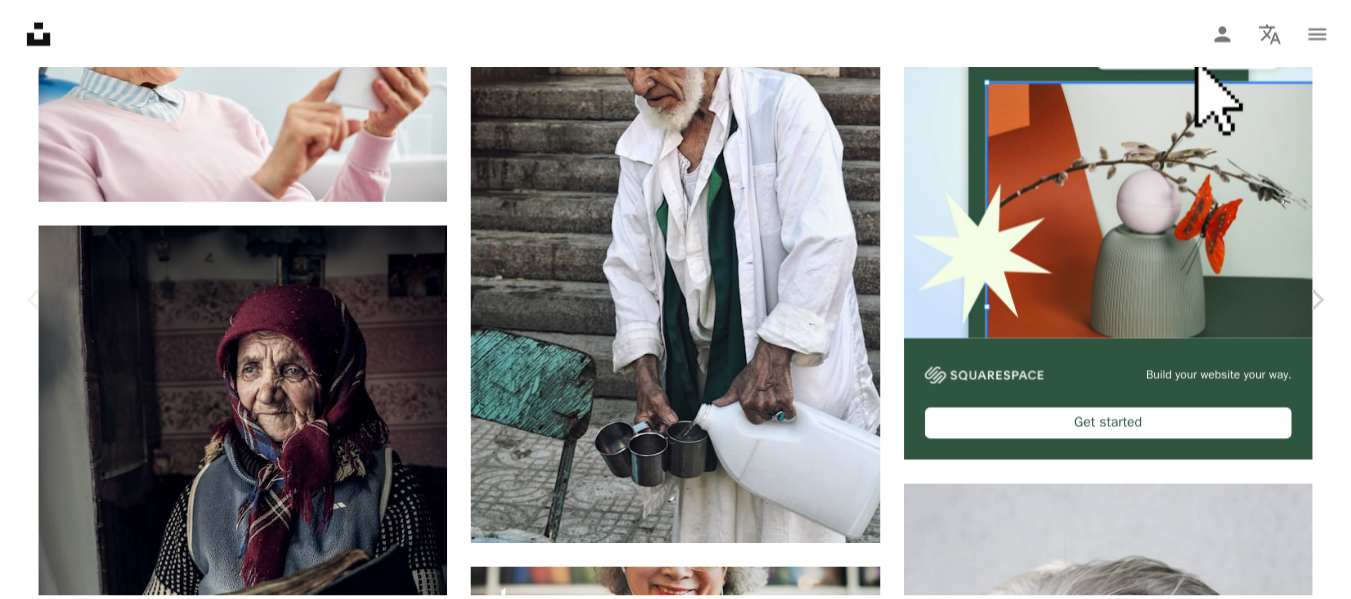 scroll, scrollTop: 0, scrollLeft: 0, axis: both 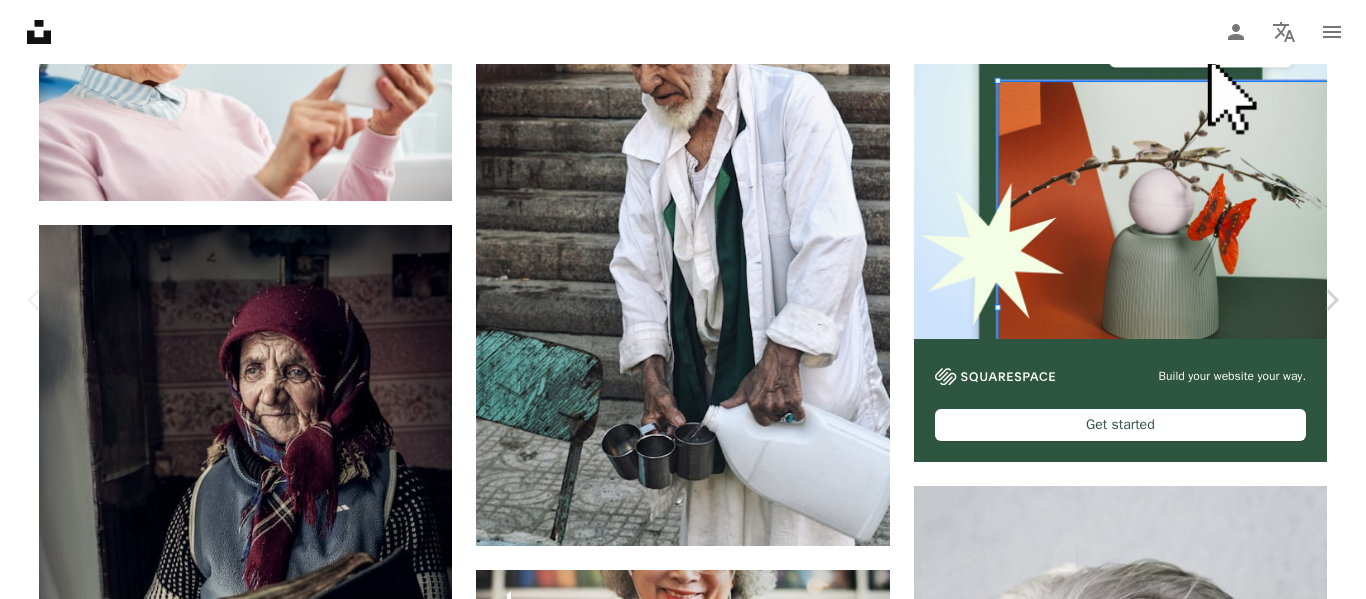 click on "An X shape" at bounding box center (20, 20) 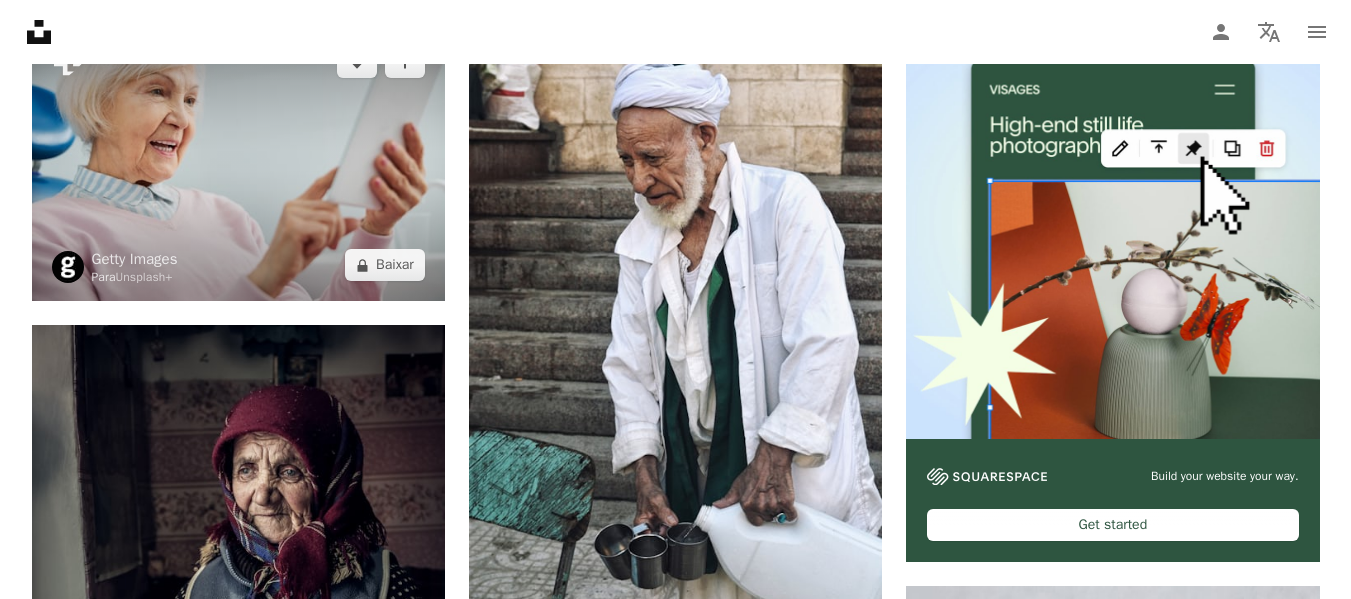 scroll, scrollTop: 0, scrollLeft: 0, axis: both 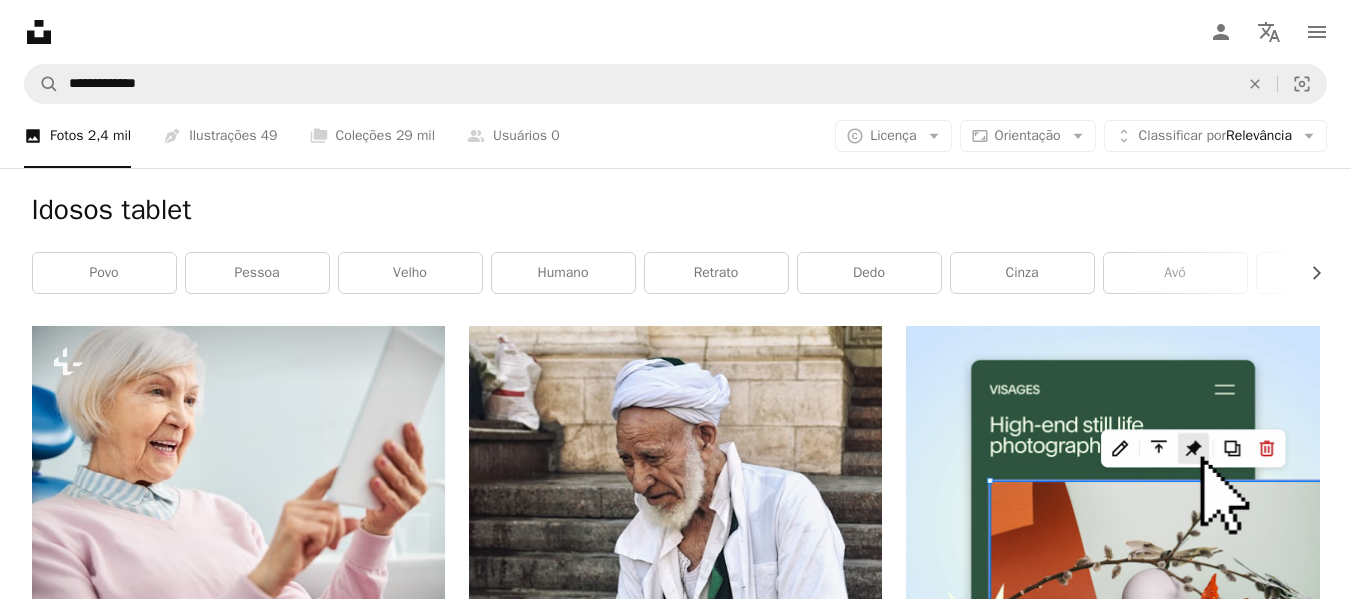 click on "Idosos tablet Chevron right povo pessoa velho humano retrato dedo cinza avó roupa mulher cadeira vestuário" at bounding box center [676, 247] 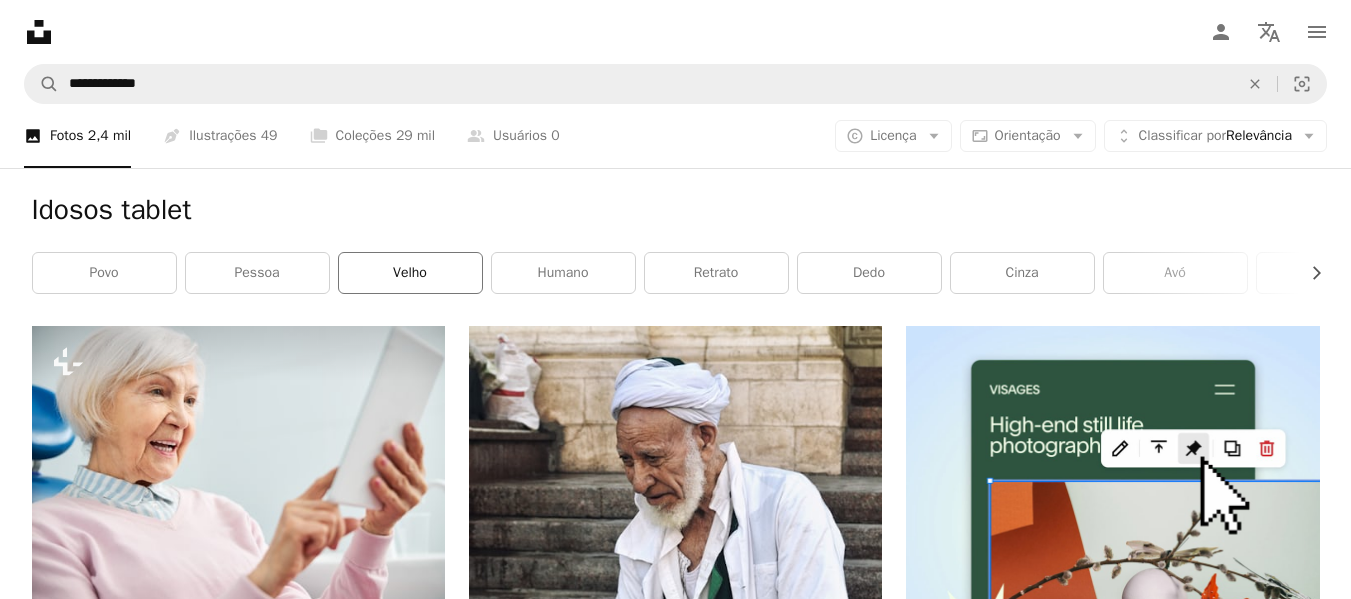 click on "velho" at bounding box center [410, 273] 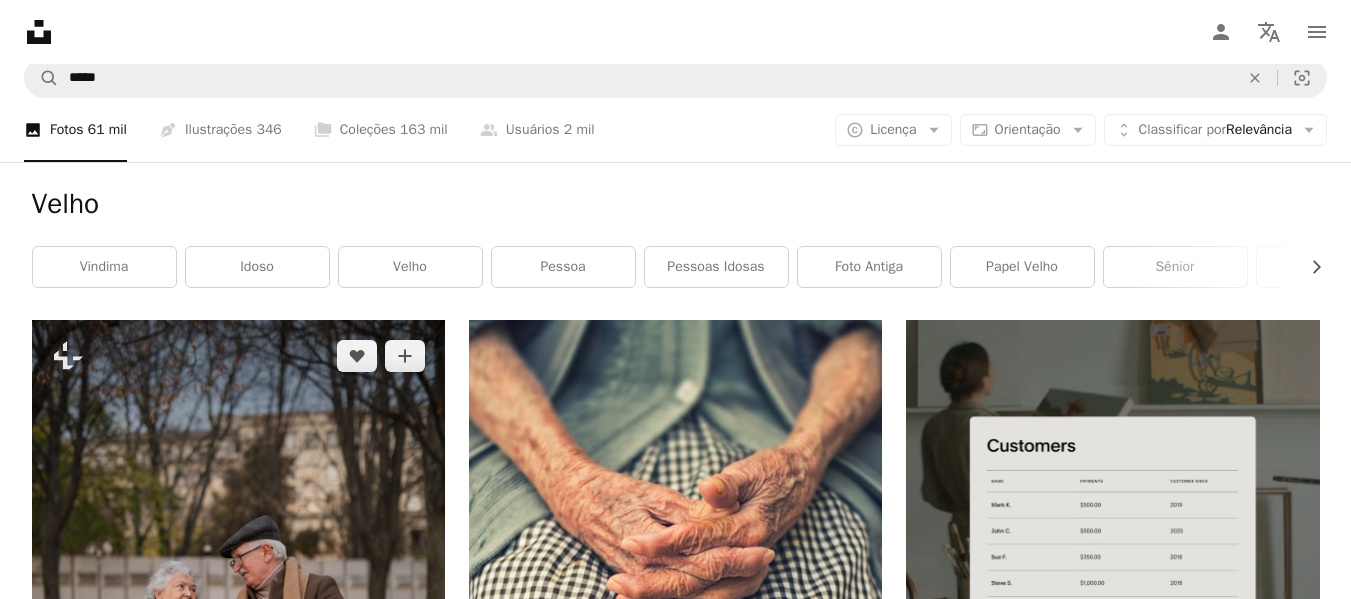 scroll, scrollTop: 0, scrollLeft: 0, axis: both 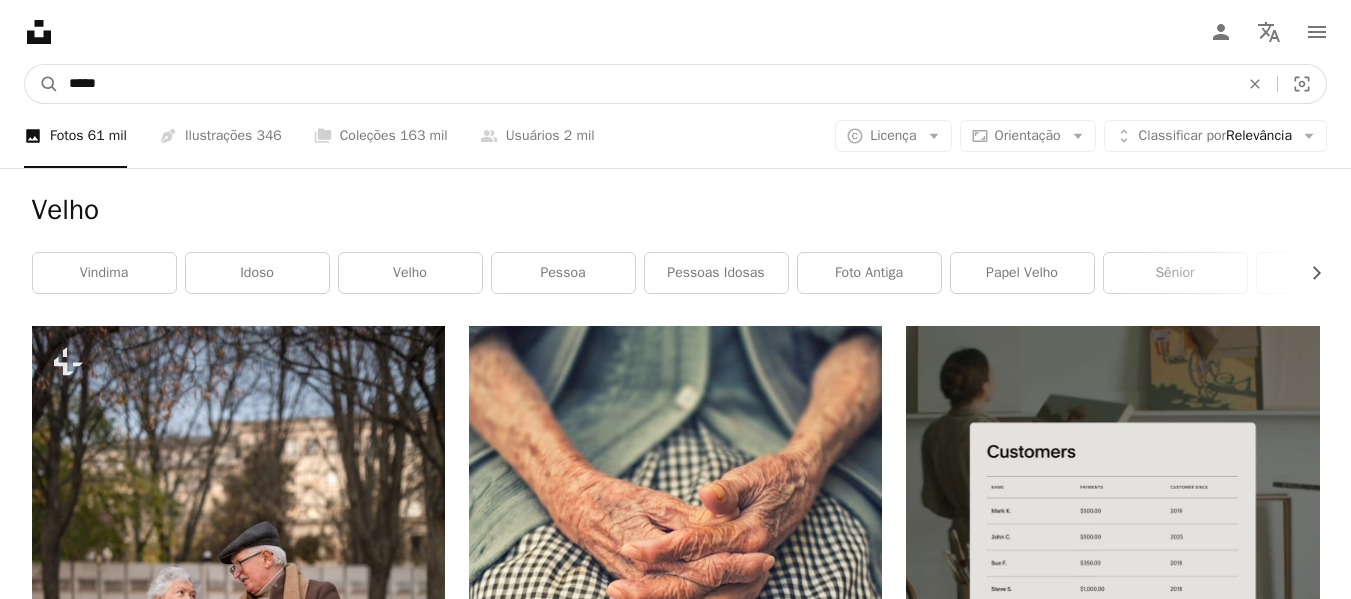 drag, startPoint x: 112, startPoint y: 83, endPoint x: 65, endPoint y: 81, distance: 47.042534 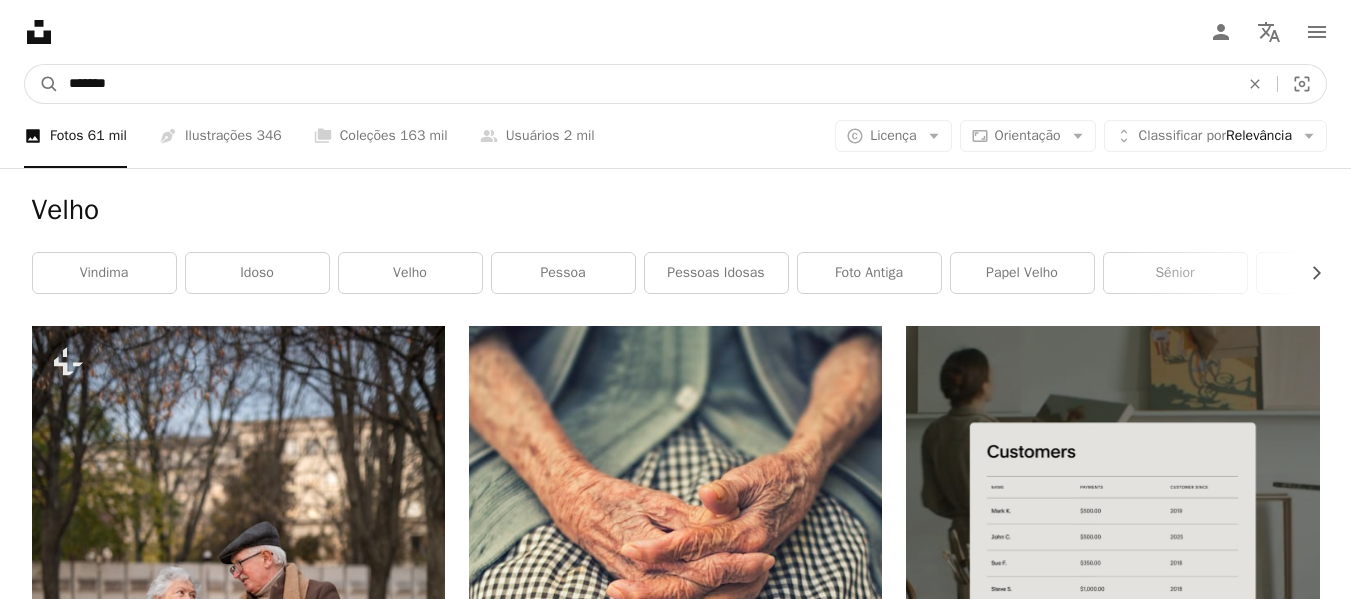 type on "*******" 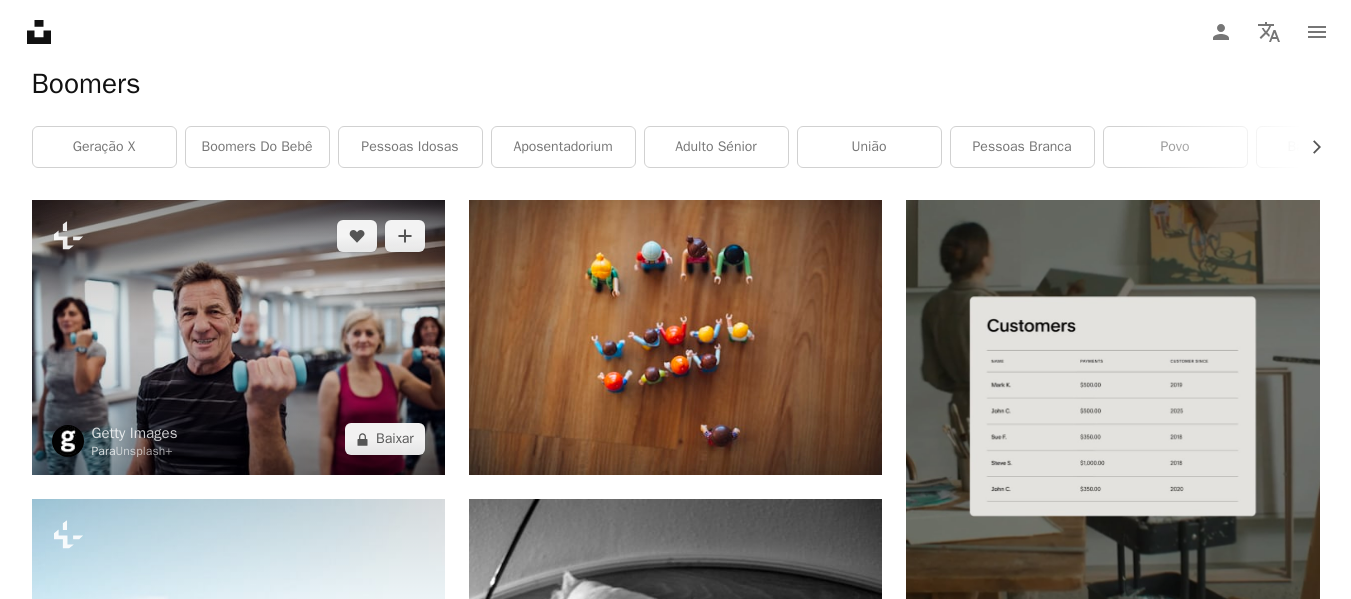 scroll, scrollTop: 0, scrollLeft: 0, axis: both 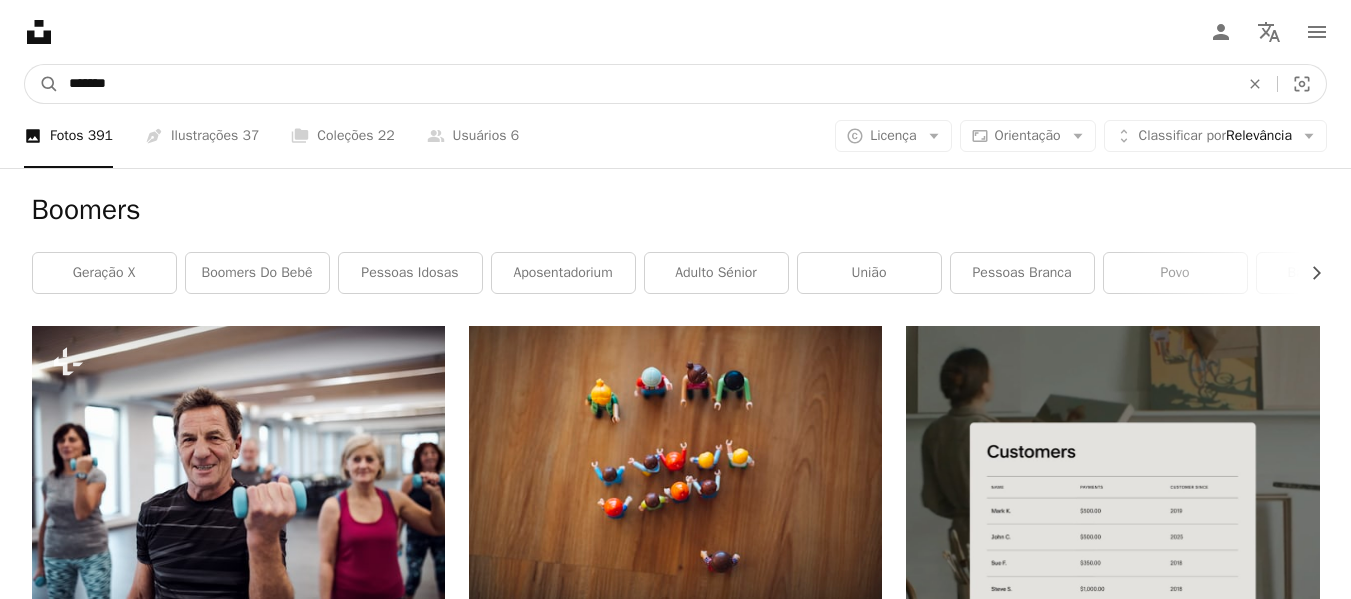 click on "*******" at bounding box center (646, 84) 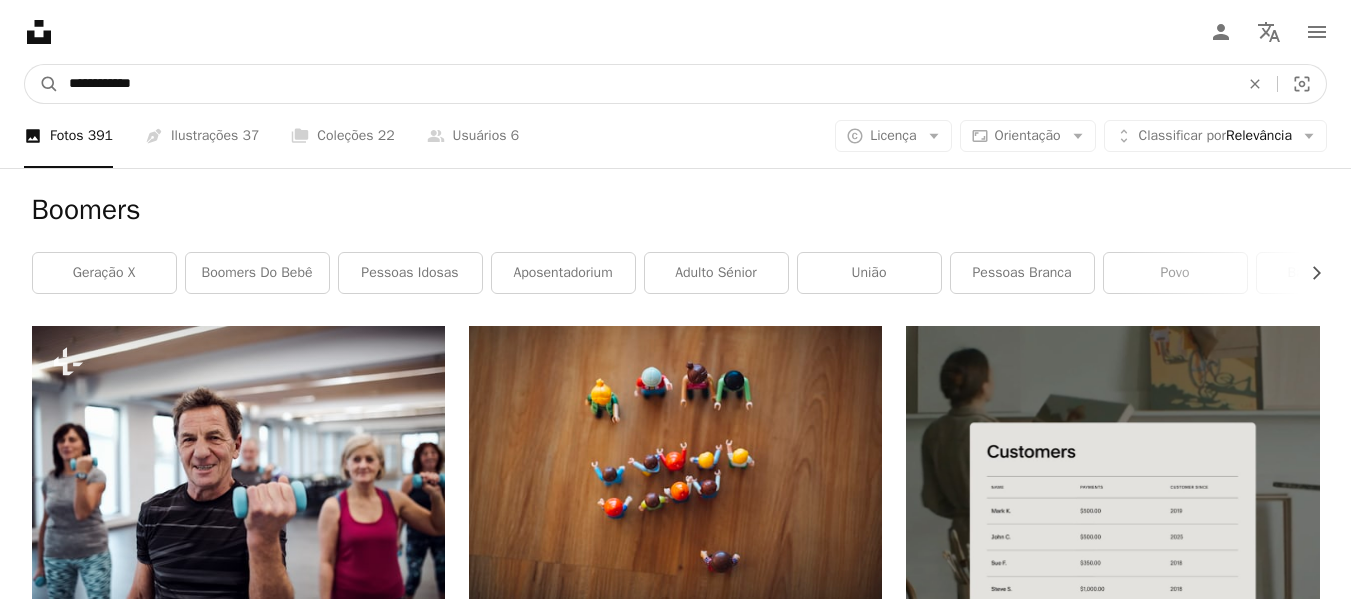 type on "**********" 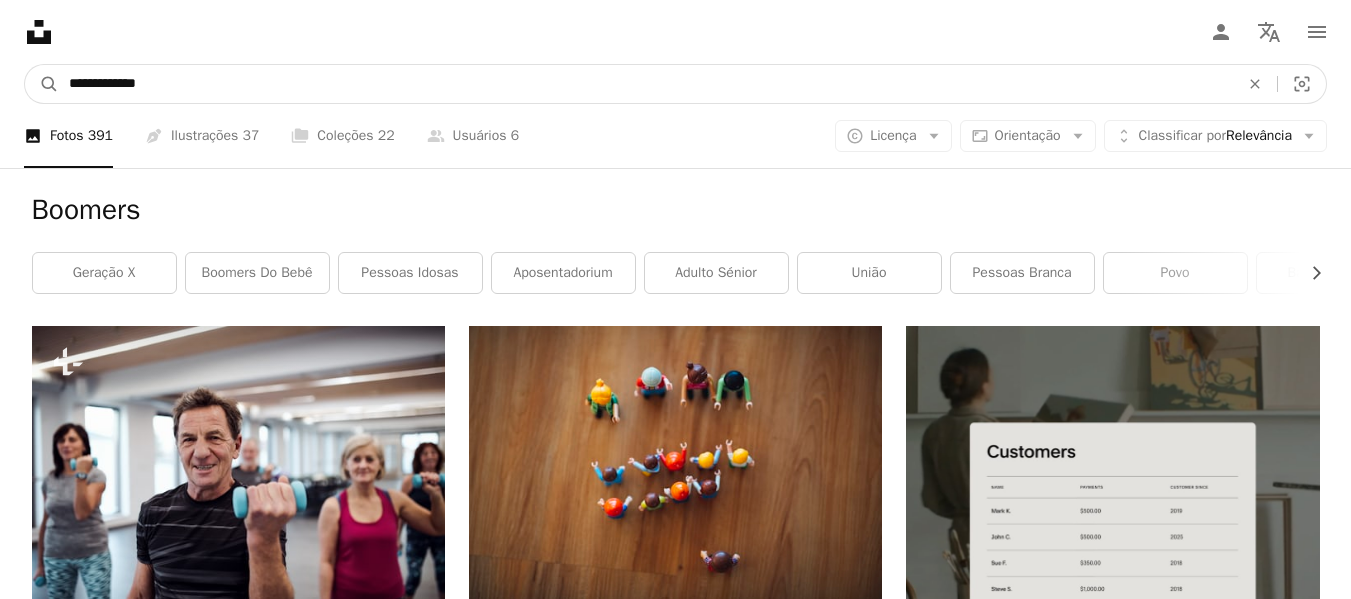 click on "A magnifying glass" at bounding box center (42, 84) 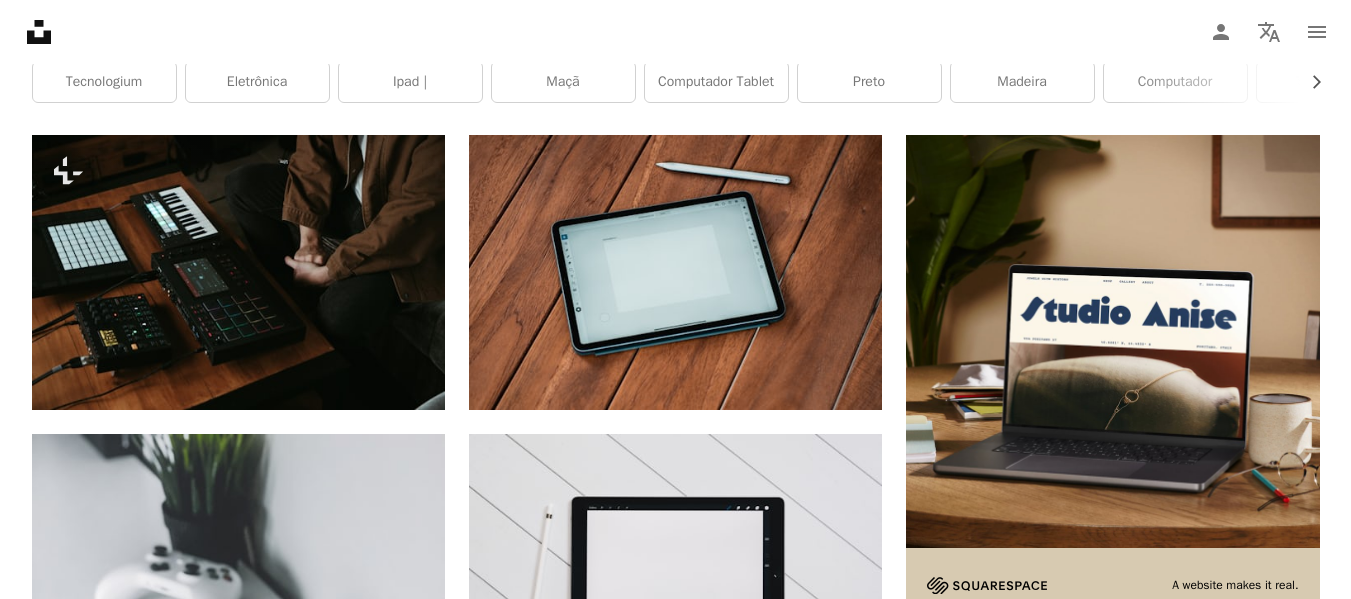 scroll, scrollTop: 0, scrollLeft: 0, axis: both 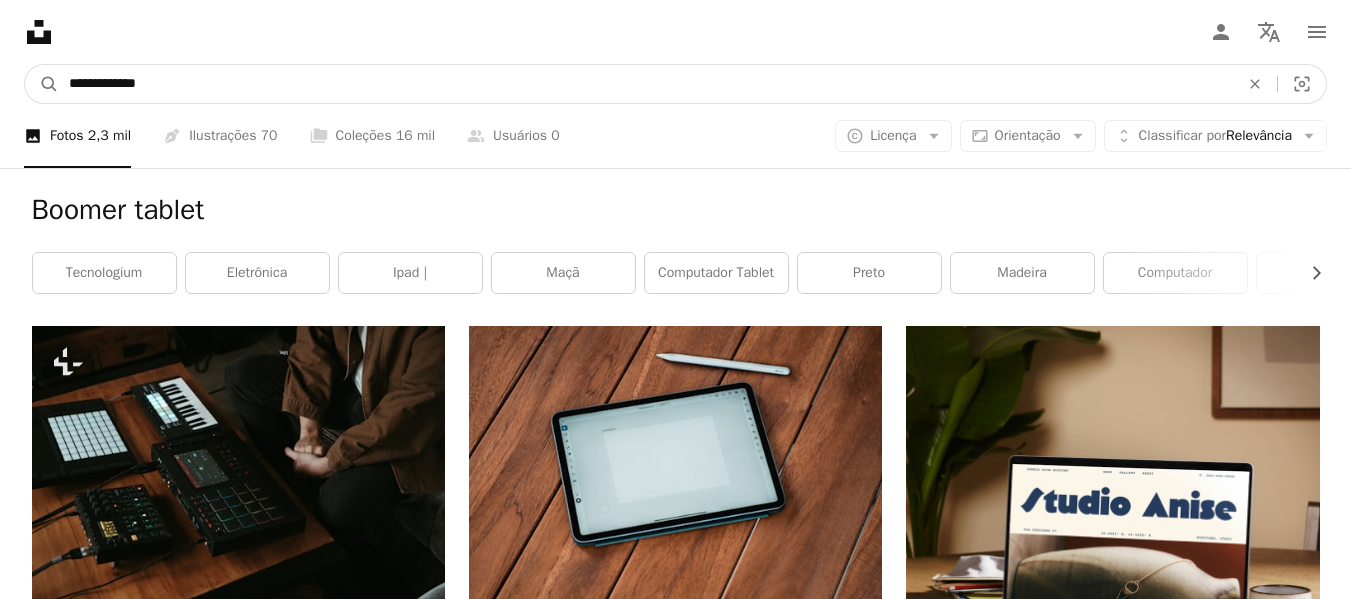 click on "**********" at bounding box center [646, 84] 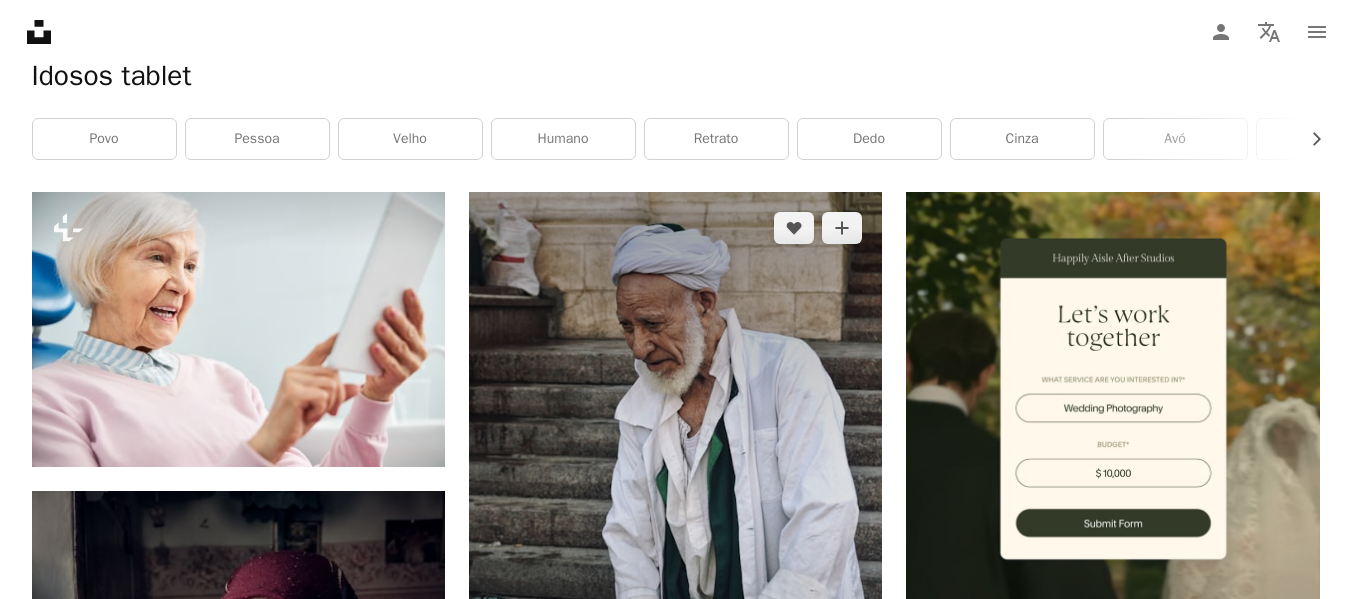 scroll, scrollTop: 0, scrollLeft: 0, axis: both 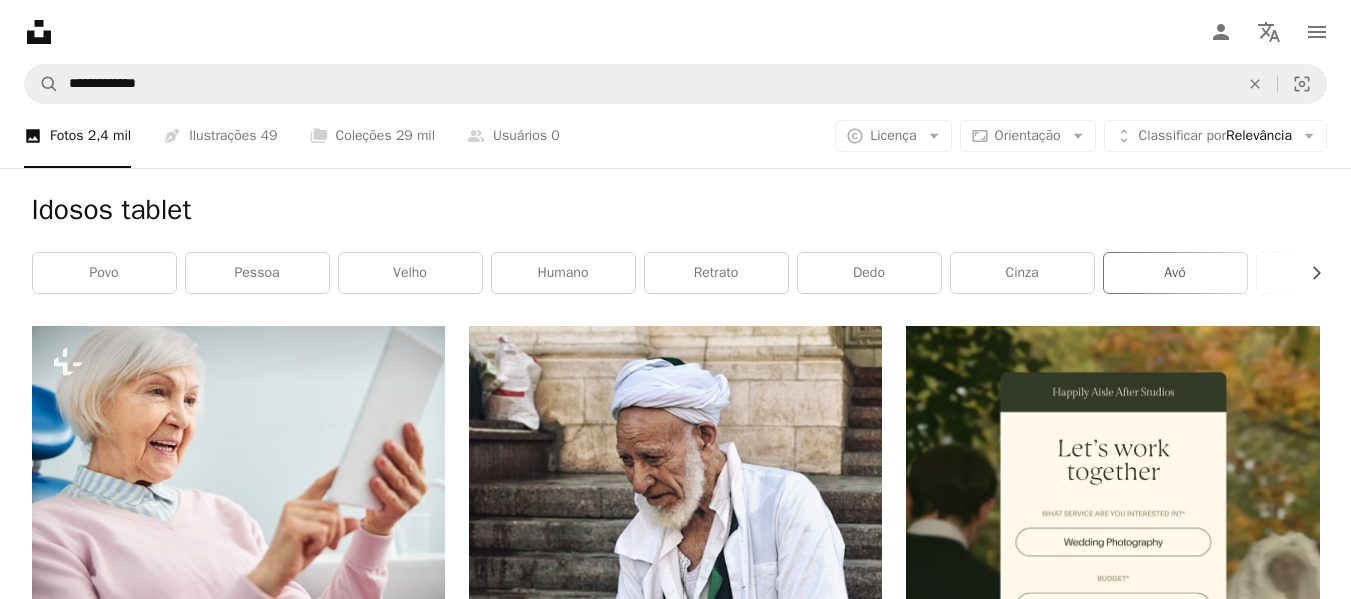 click on "avó" at bounding box center (1175, 273) 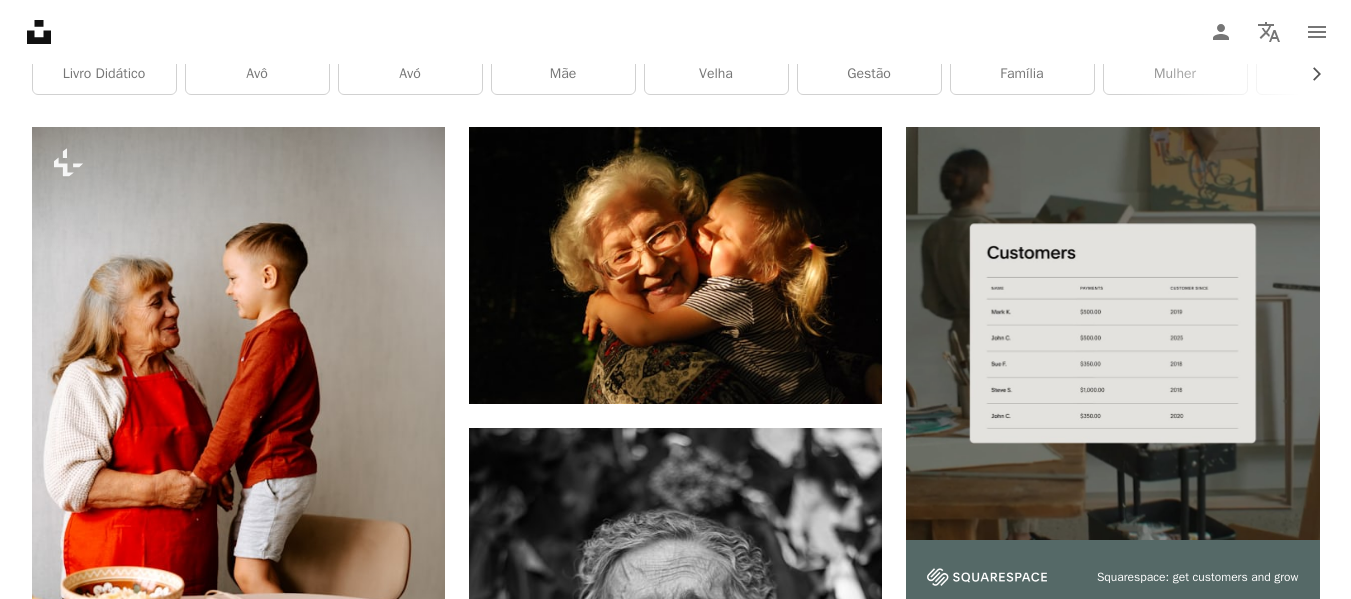 scroll, scrollTop: 0, scrollLeft: 0, axis: both 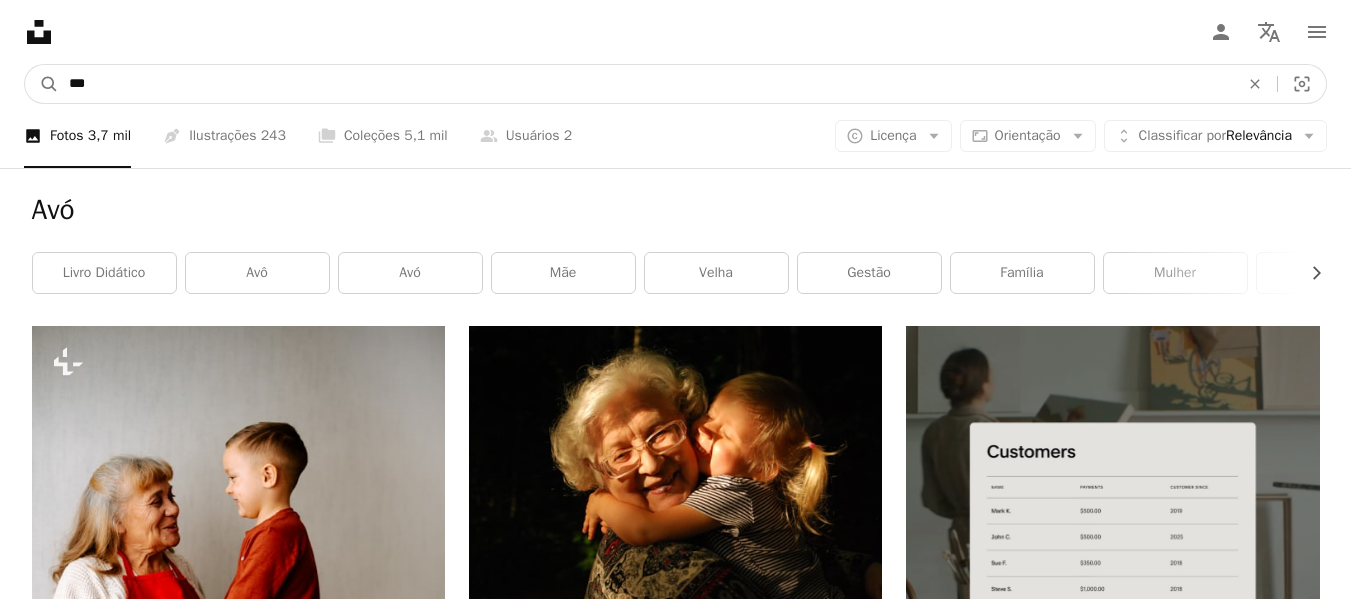 click on "***" at bounding box center (646, 84) 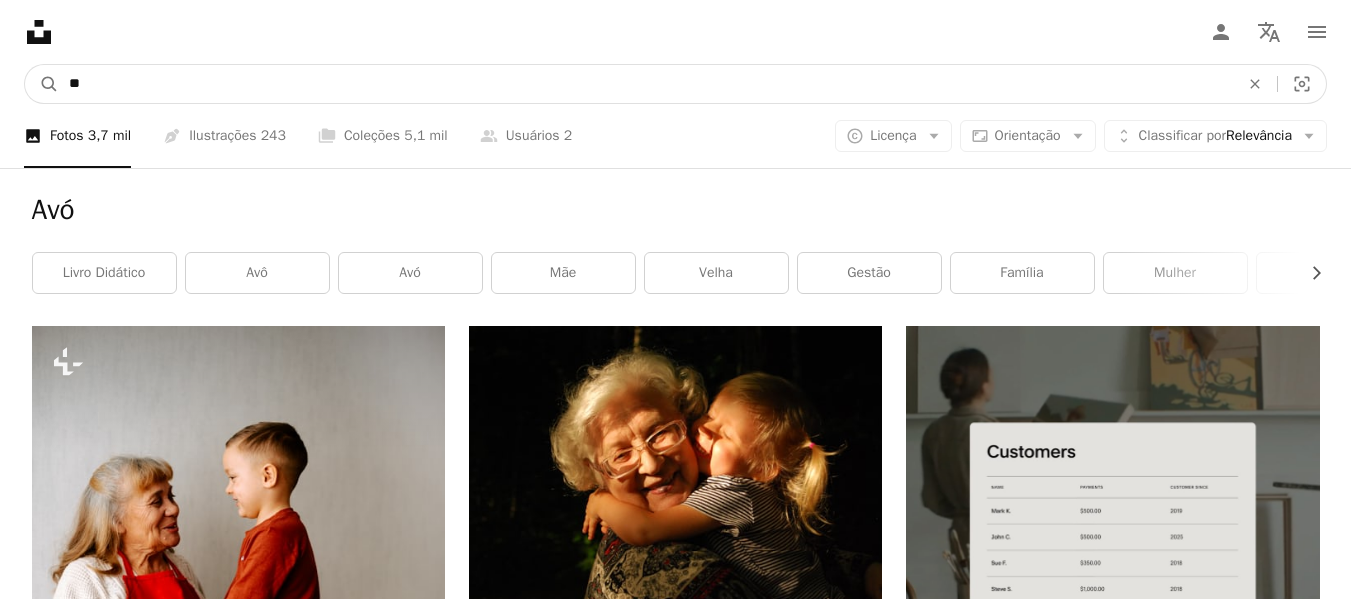type on "*" 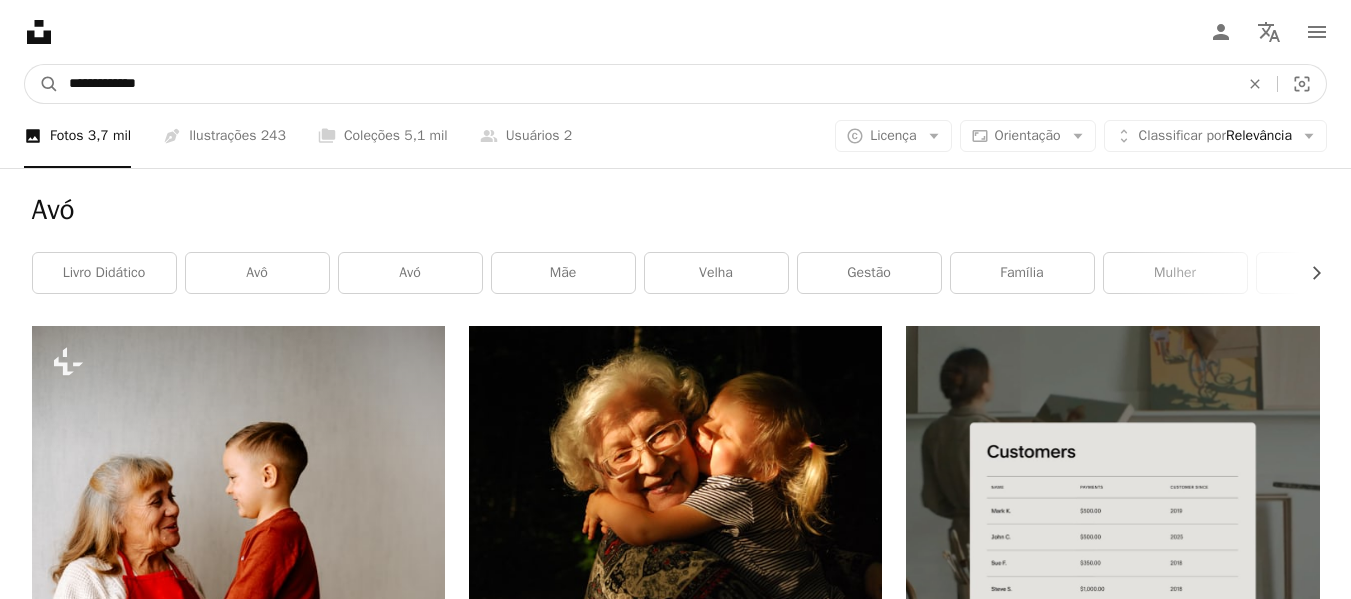 type on "**********" 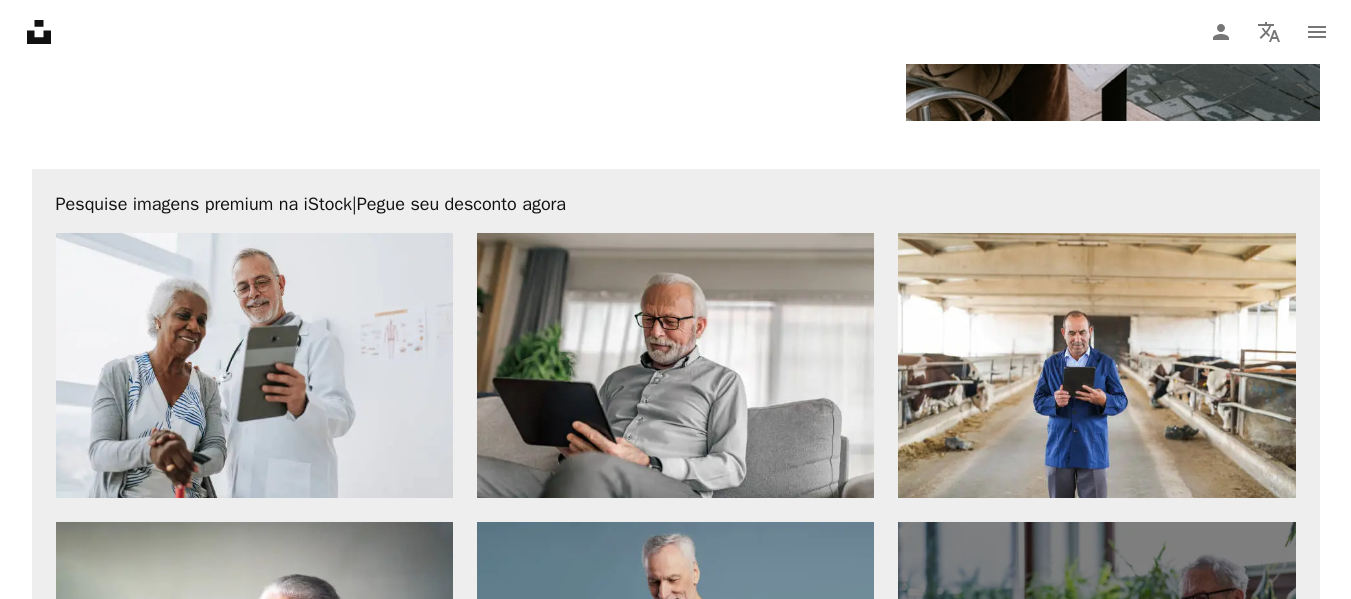 scroll, scrollTop: 6600, scrollLeft: 0, axis: vertical 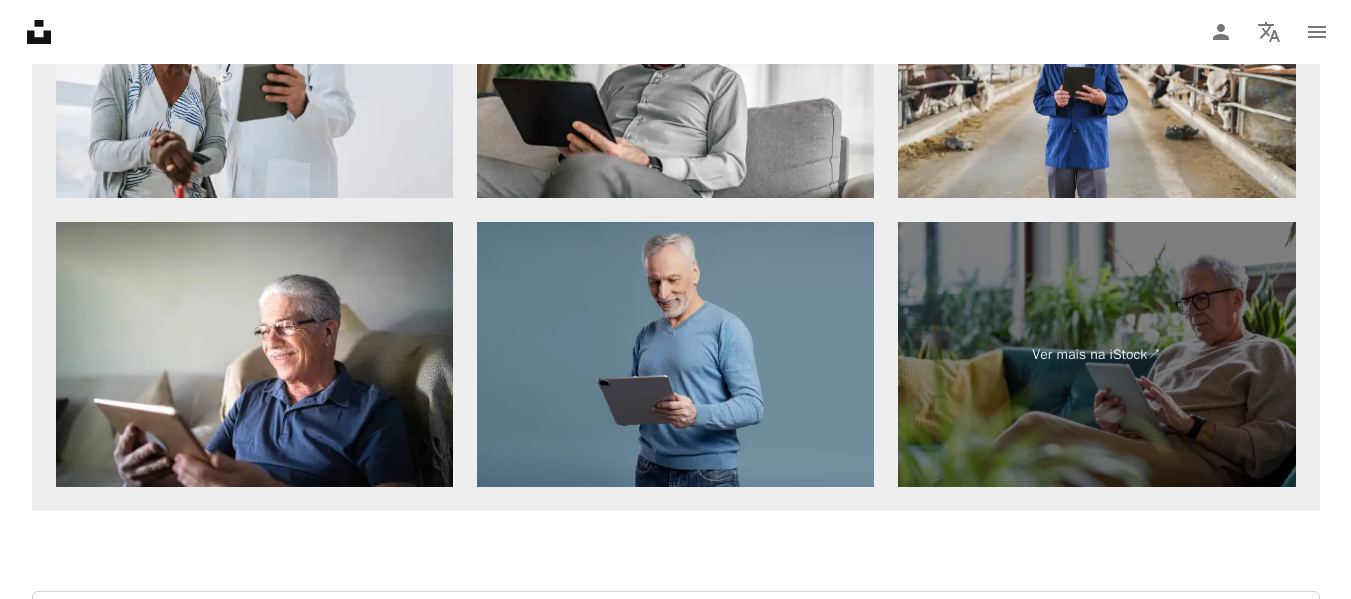 click at bounding box center [675, 354] 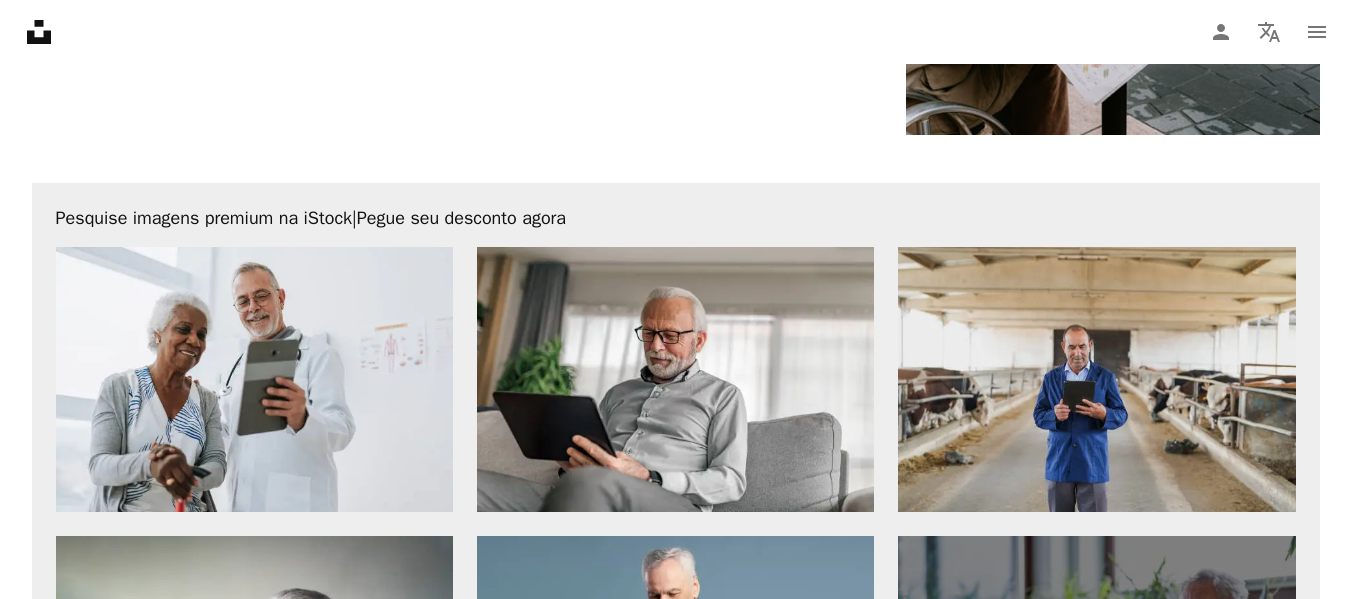 scroll, scrollTop: 6285, scrollLeft: 0, axis: vertical 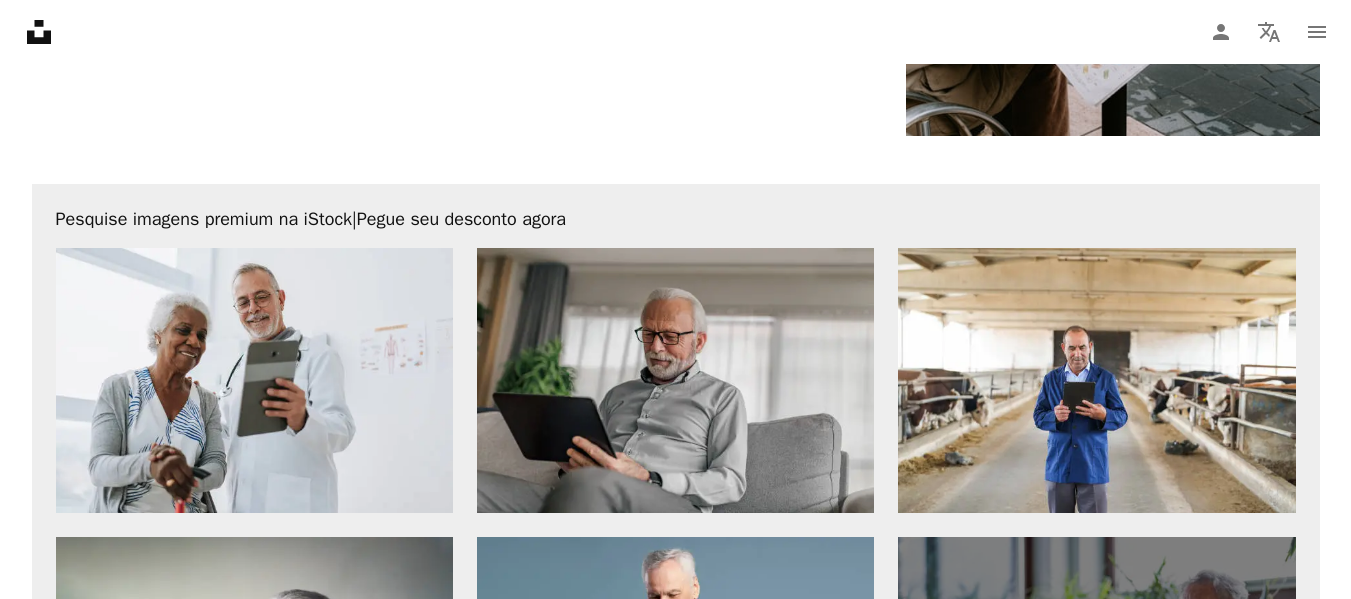 click at bounding box center [675, 380] 